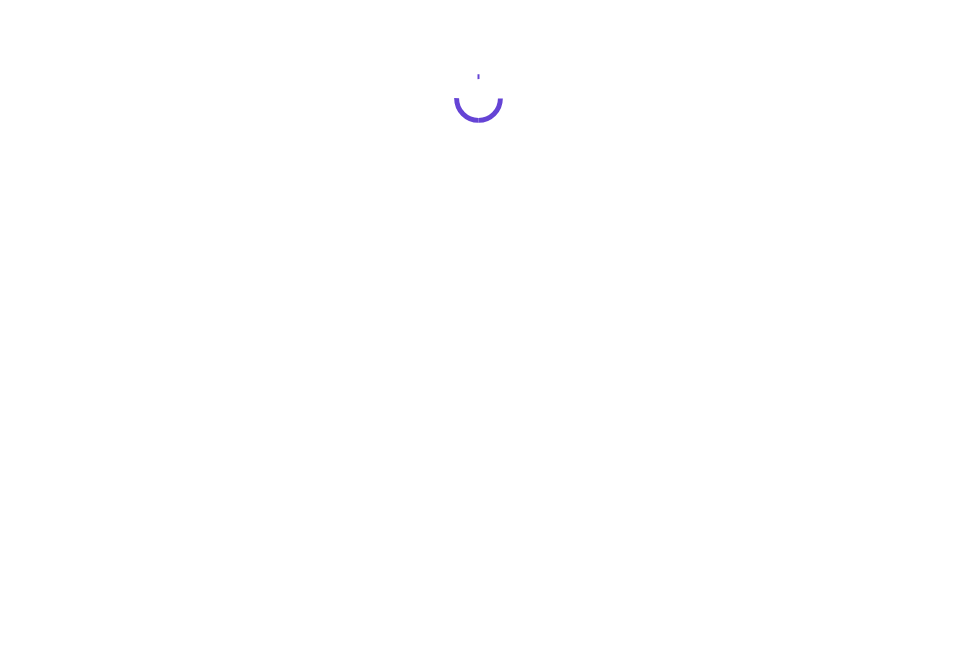 scroll, scrollTop: 0, scrollLeft: 0, axis: both 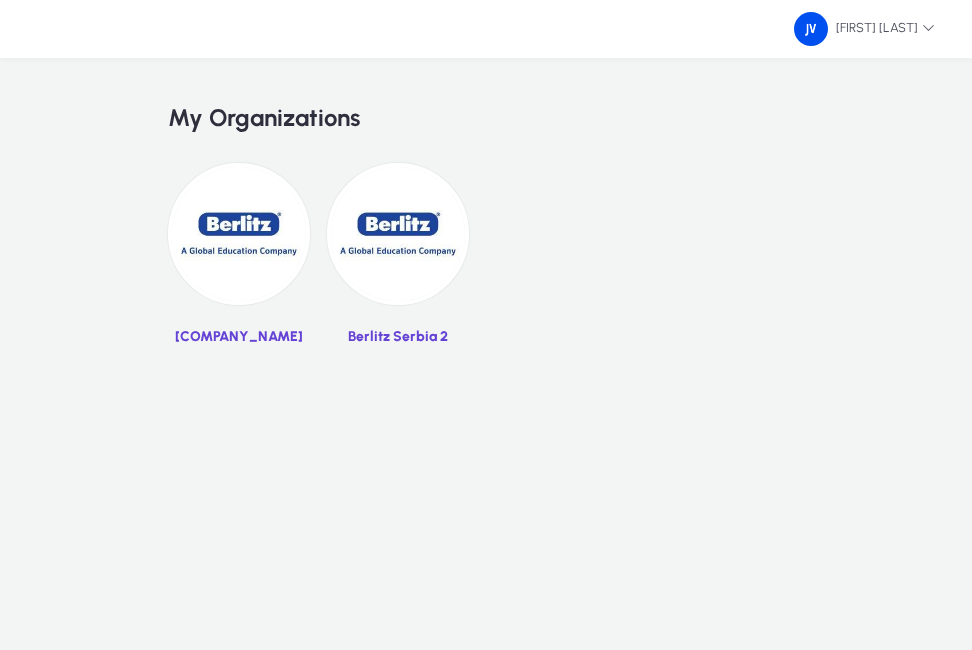 click 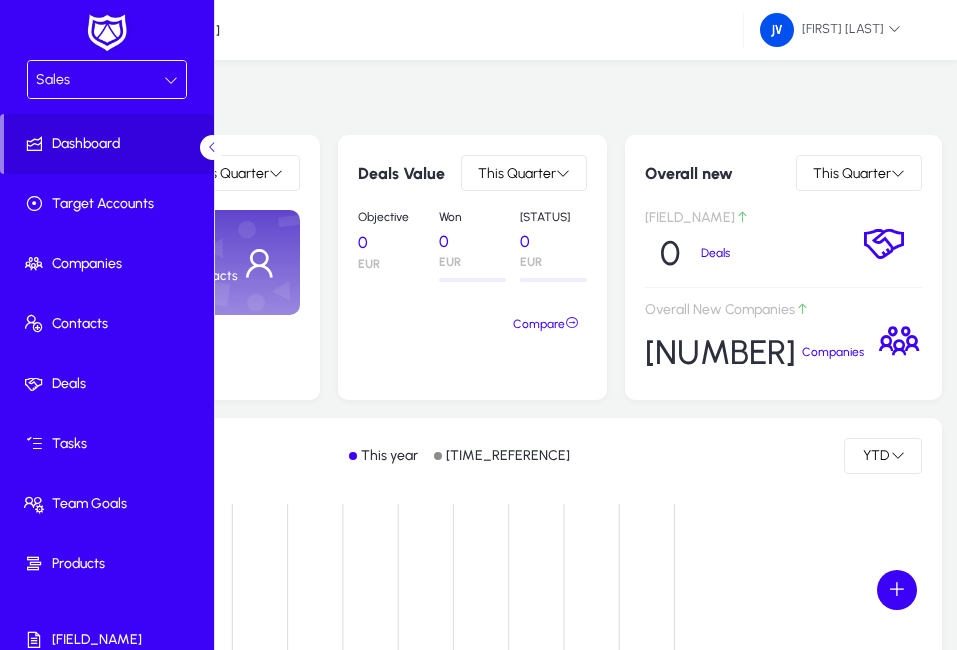 click at bounding box center [171, 80] 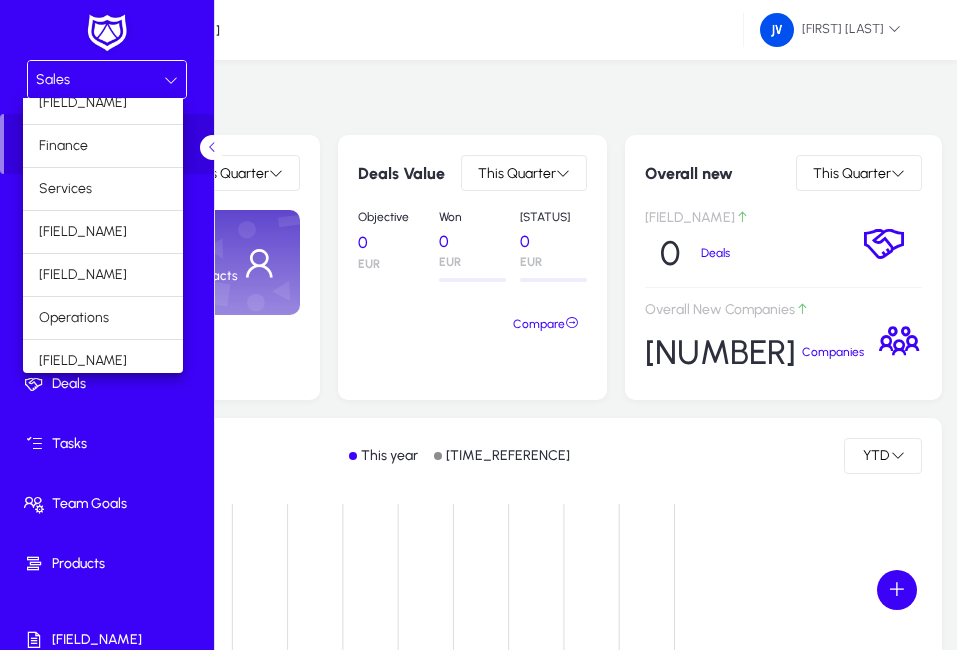 scroll, scrollTop: 68, scrollLeft: 0, axis: vertical 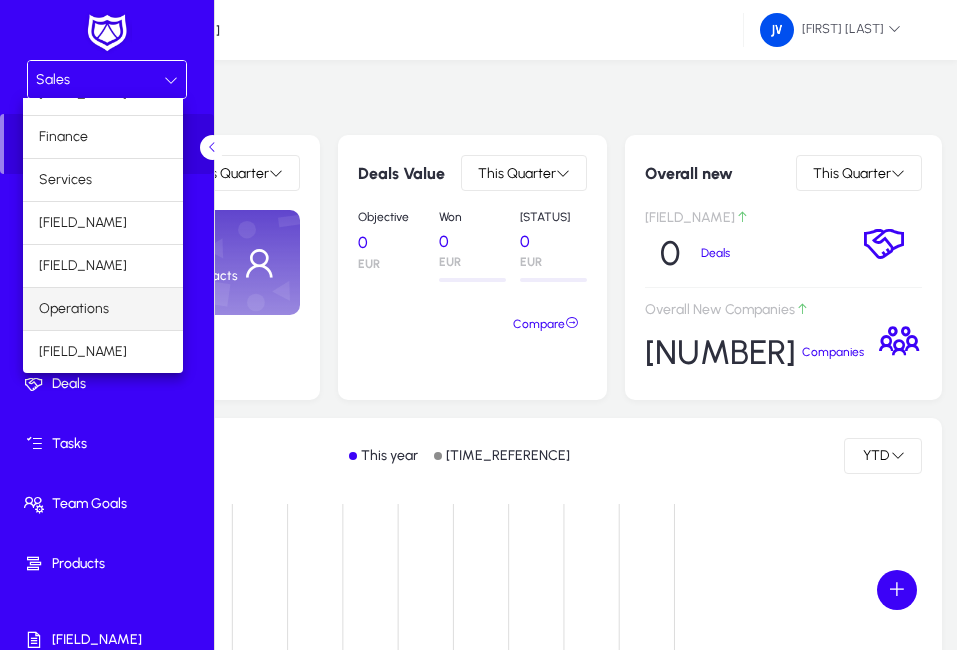 click on "Operations" at bounding box center [103, 309] 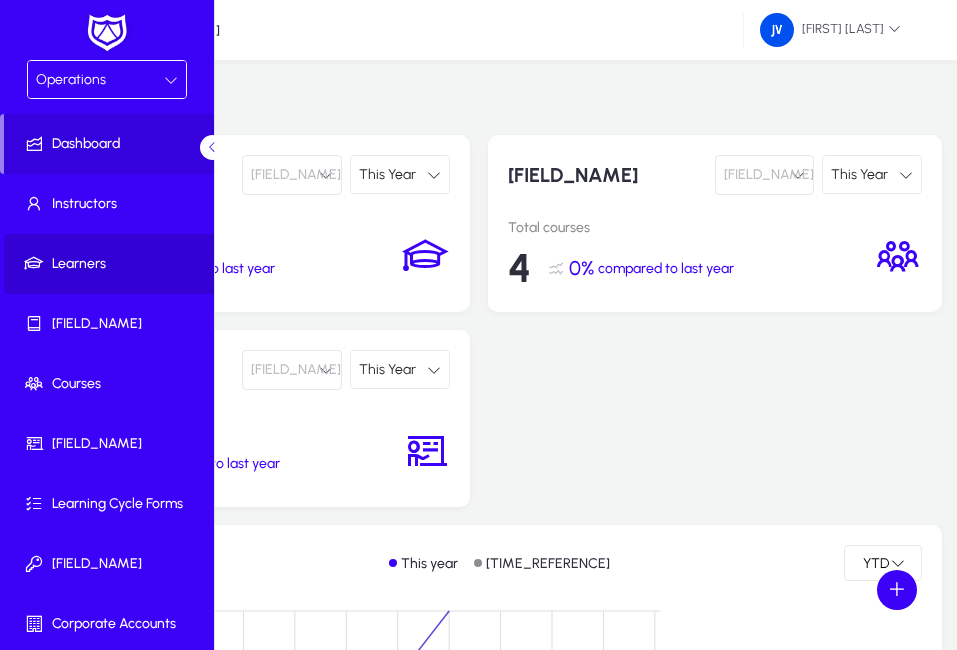 click on "Learners" 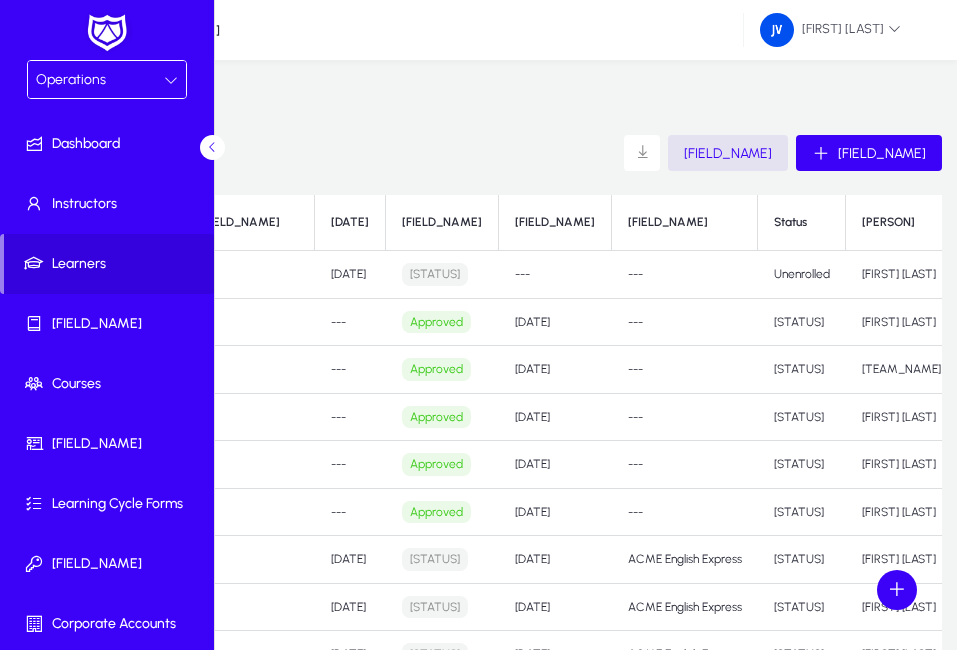 click on "[FIRST] [LAST]" 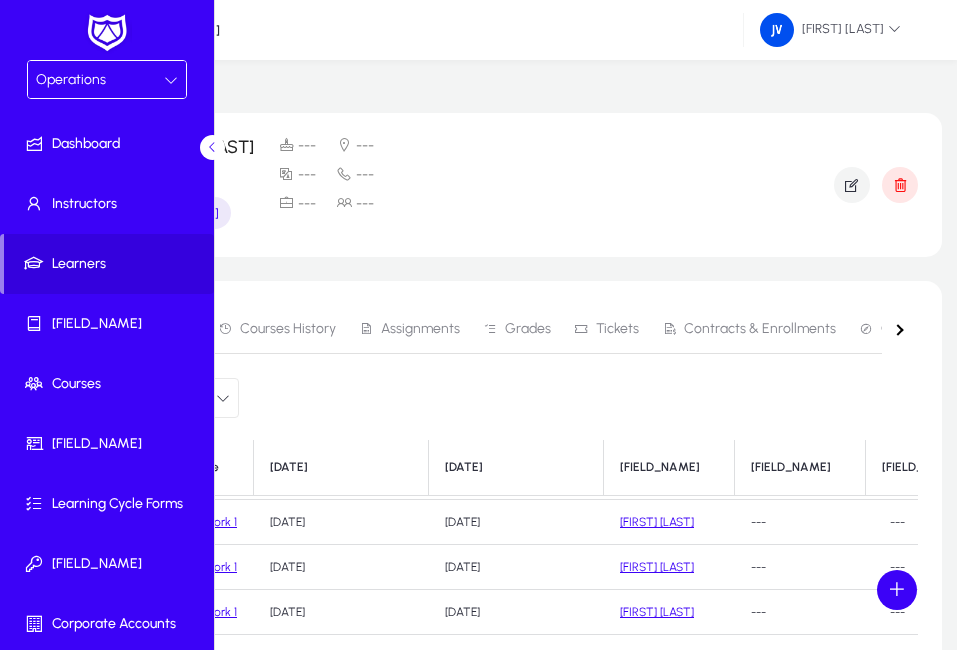 scroll, scrollTop: 0, scrollLeft: 0, axis: both 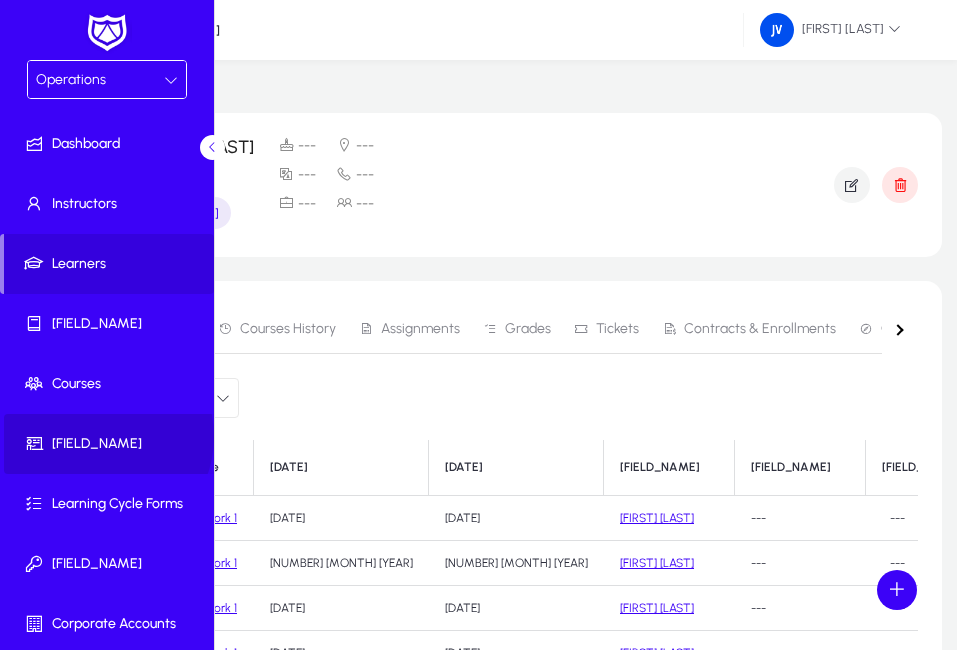 click on "[FIELD_NAME]" 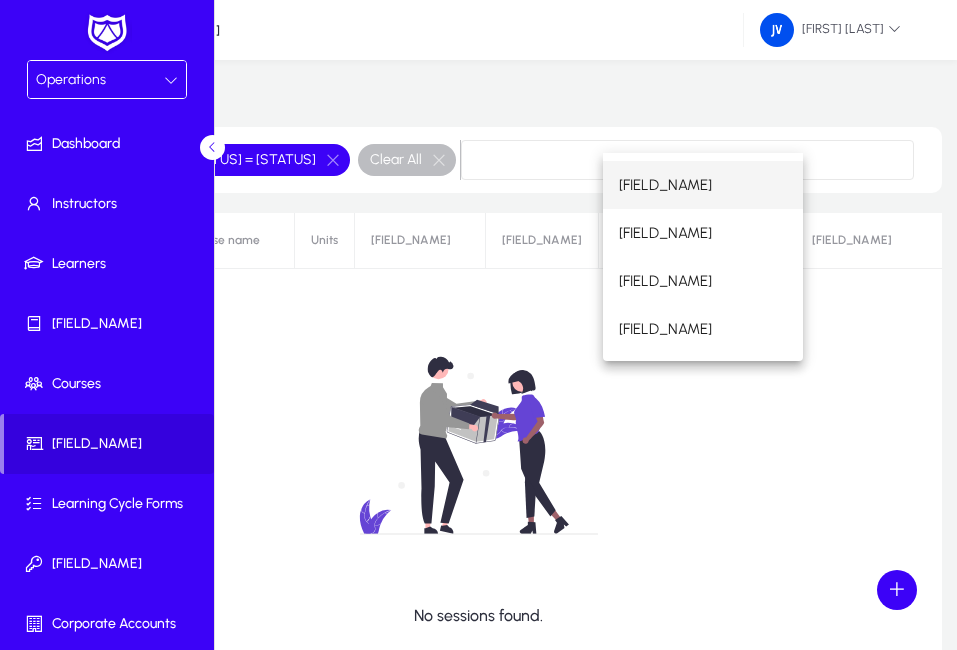 scroll, scrollTop: 100, scrollLeft: 0, axis: vertical 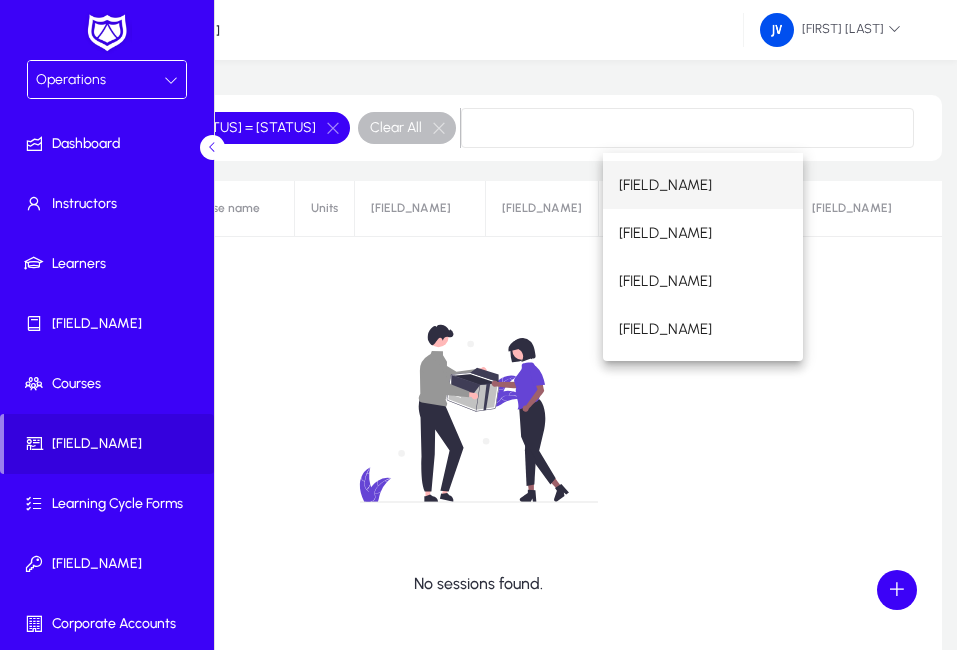 click 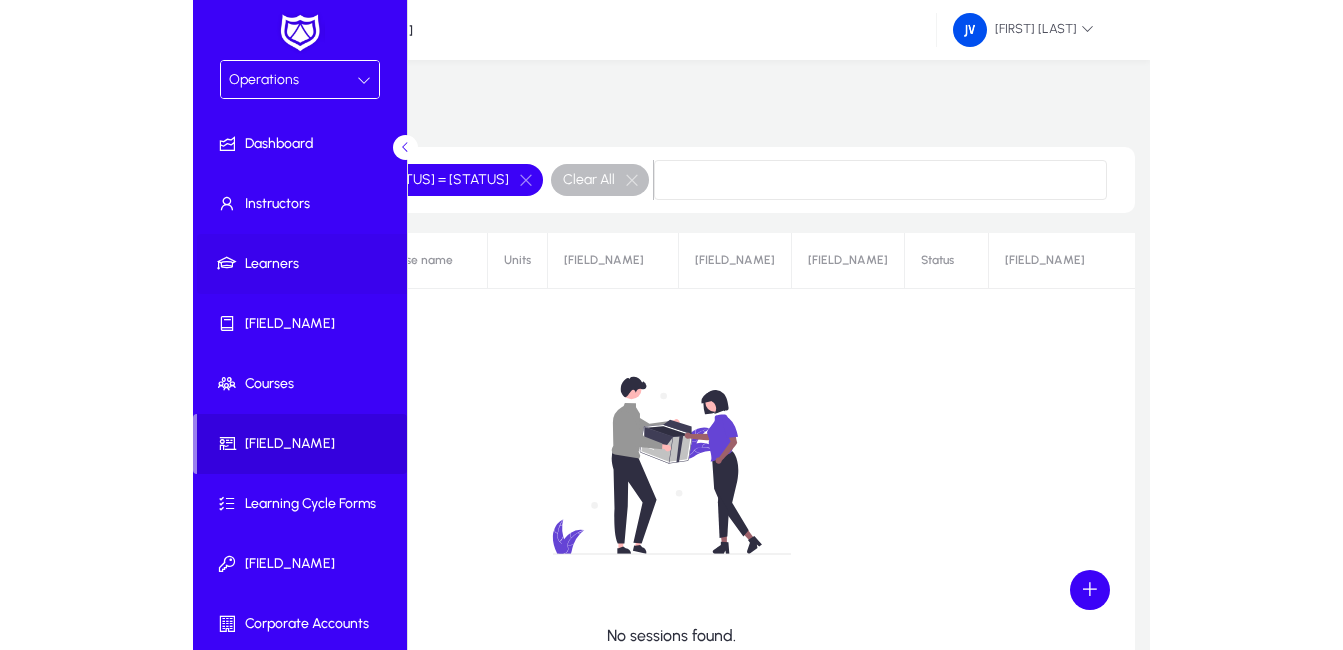 scroll, scrollTop: 0, scrollLeft: 0, axis: both 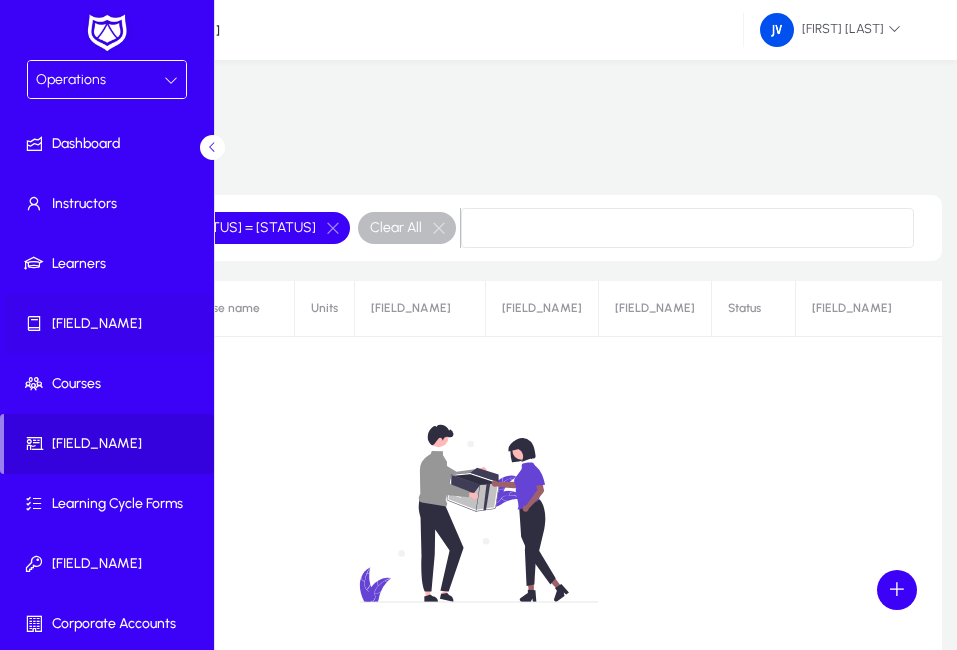 click on "[FIELD_NAME]" 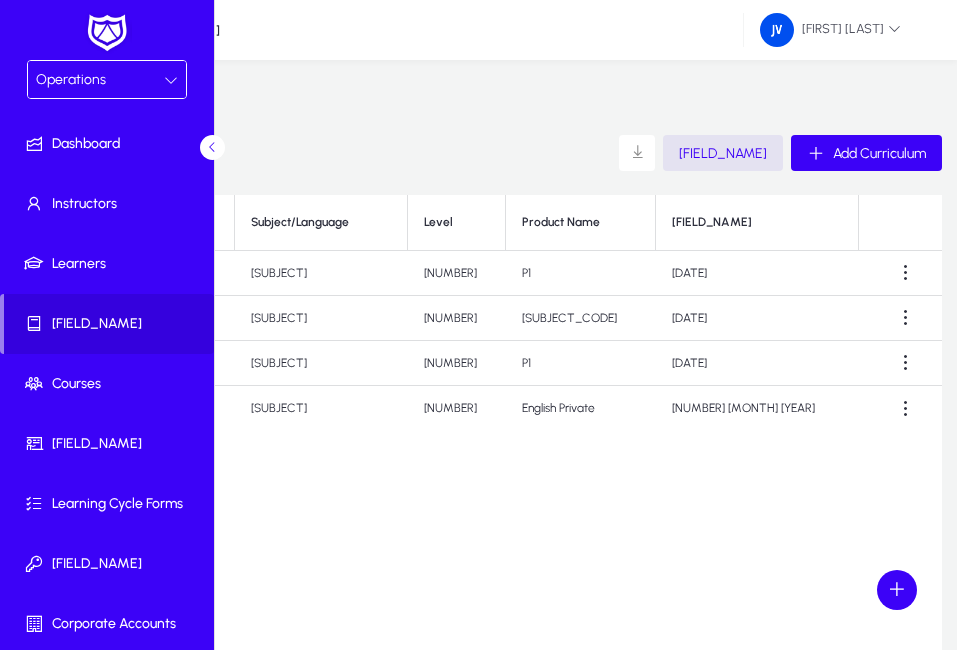 click on "Srpski 1 (20h)" 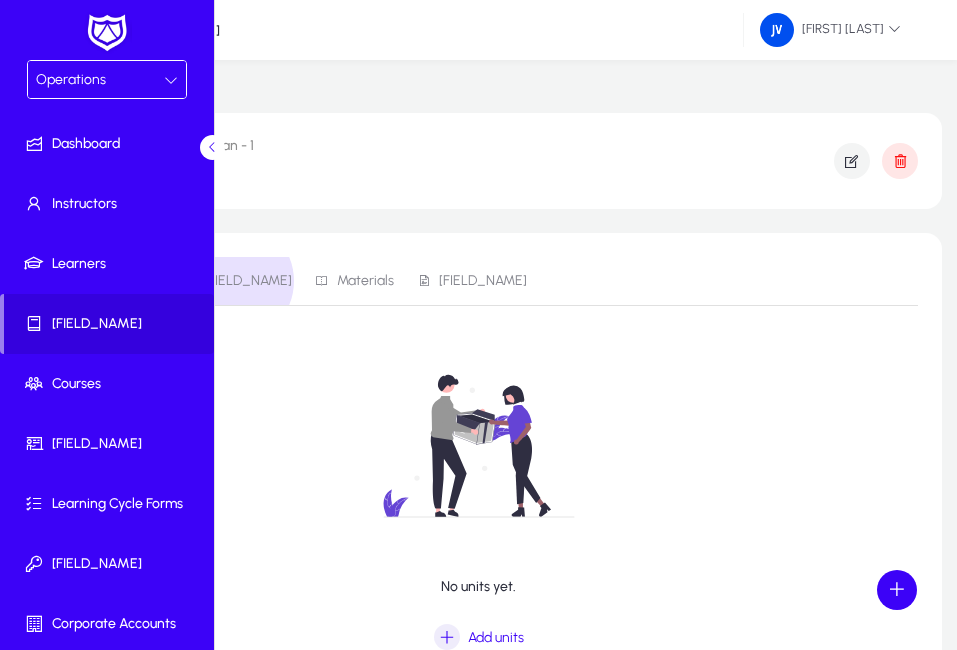 click on "[FIELD_NAME]" at bounding box center (248, 281) 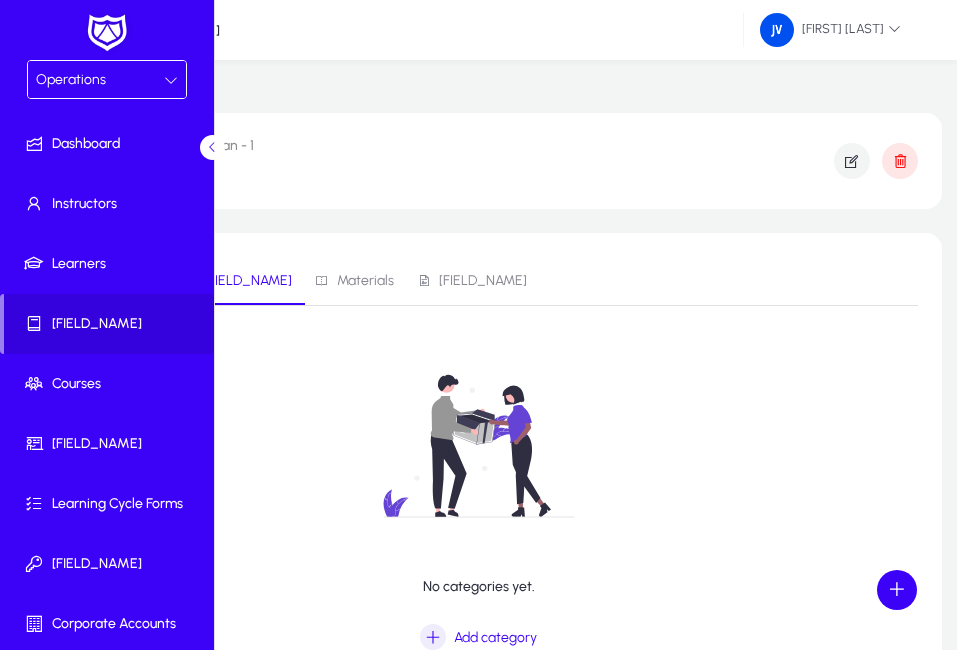 click on "Materials" at bounding box center [365, 281] 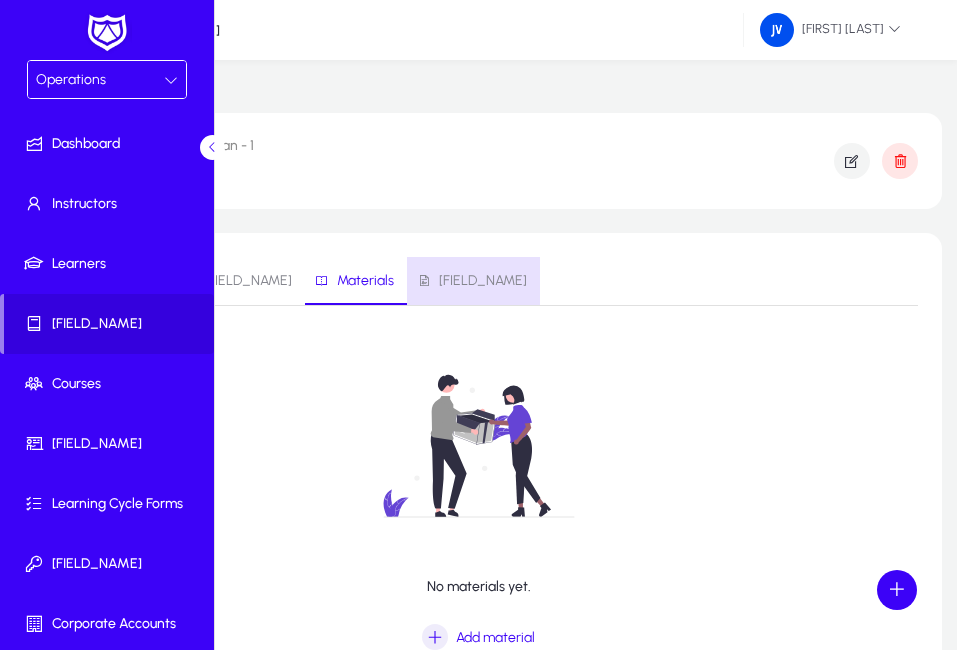 click on "[FIELD_NAME]" at bounding box center (483, 281) 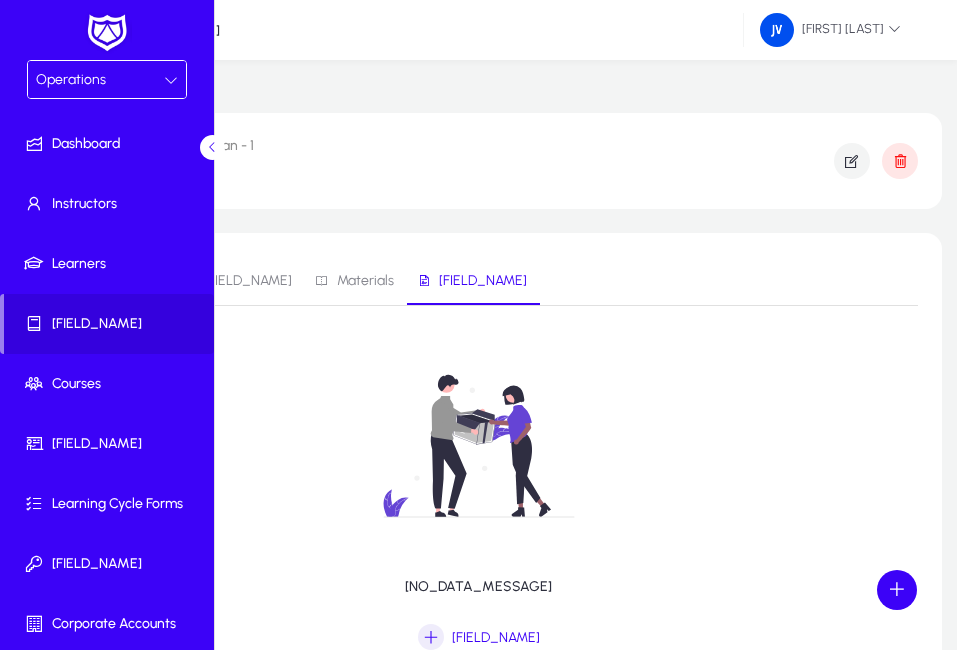click on "[FIELD_NAME]" at bounding box center [115, 281] 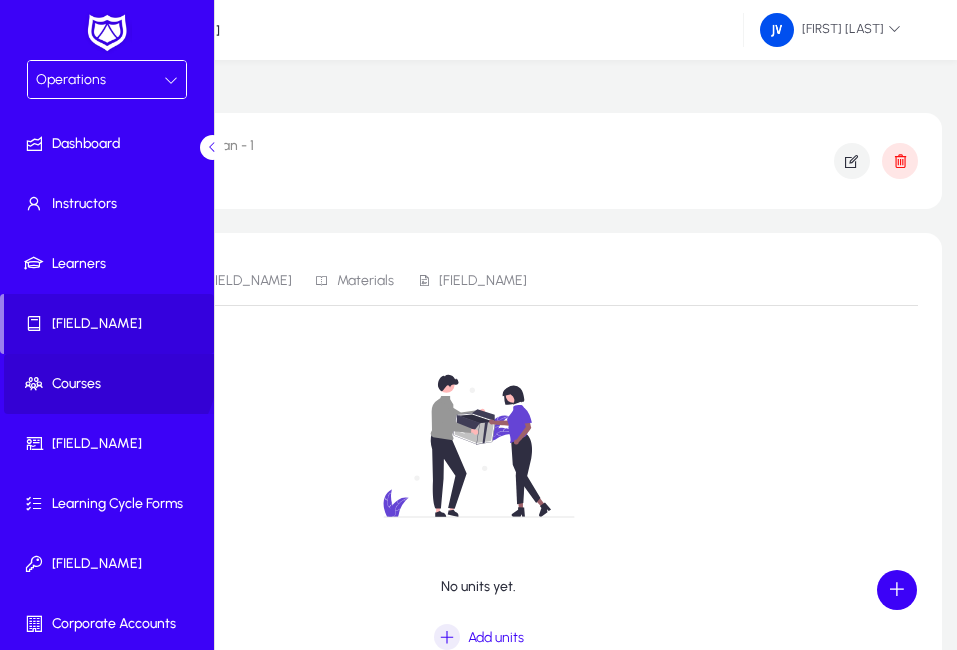 click 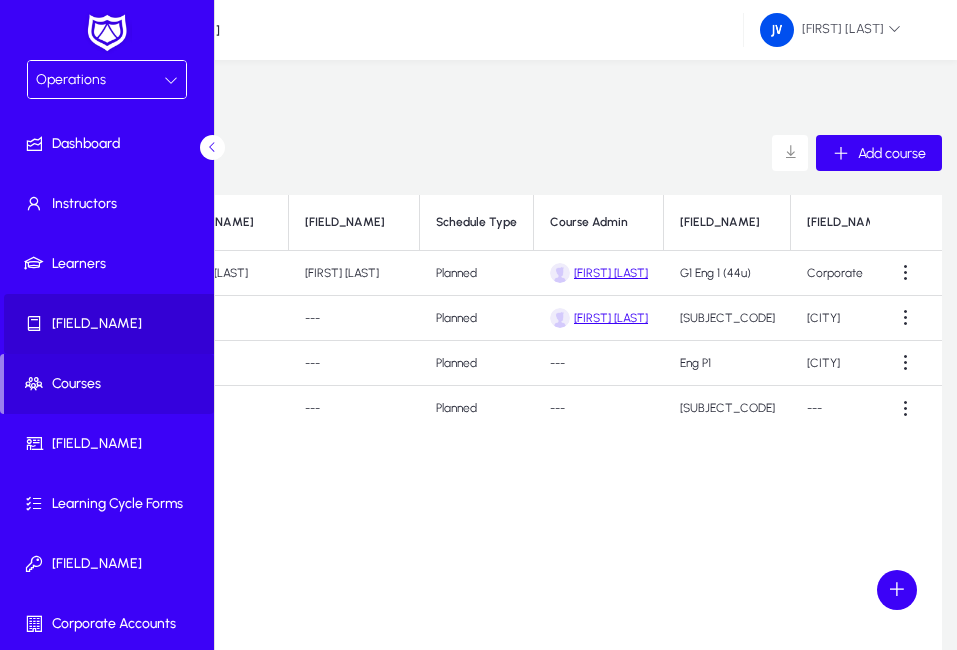 click on "[FIELD_NAME]" 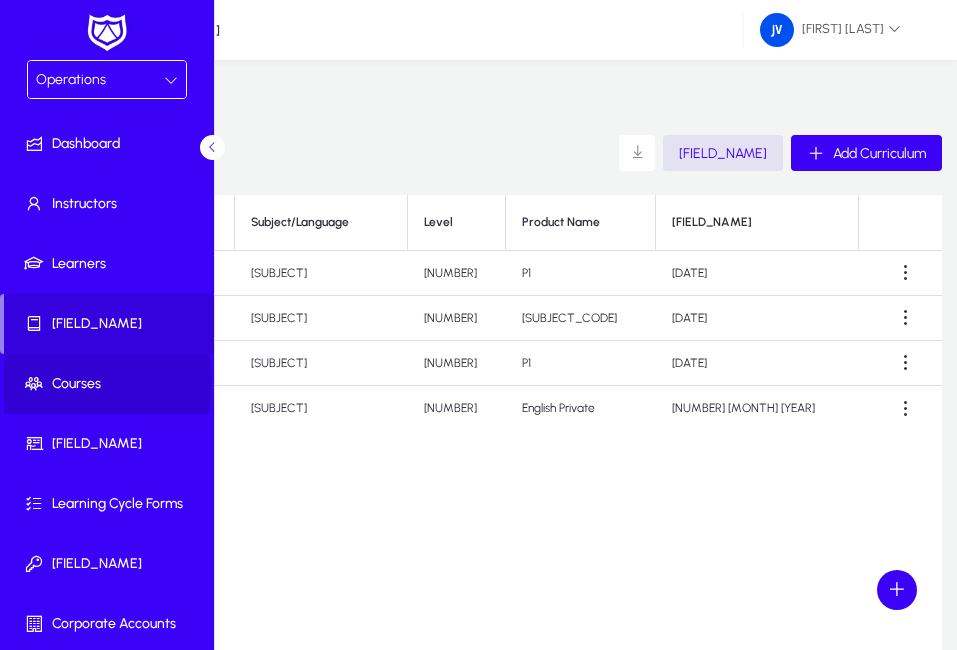 click on "Courses" 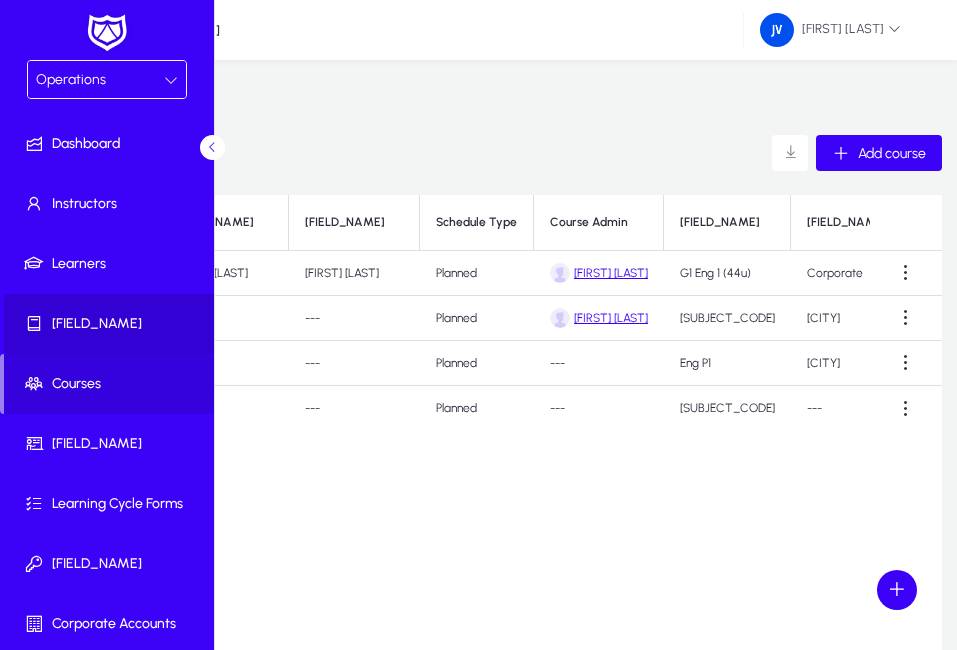 click on "[FIELD_NAME]" 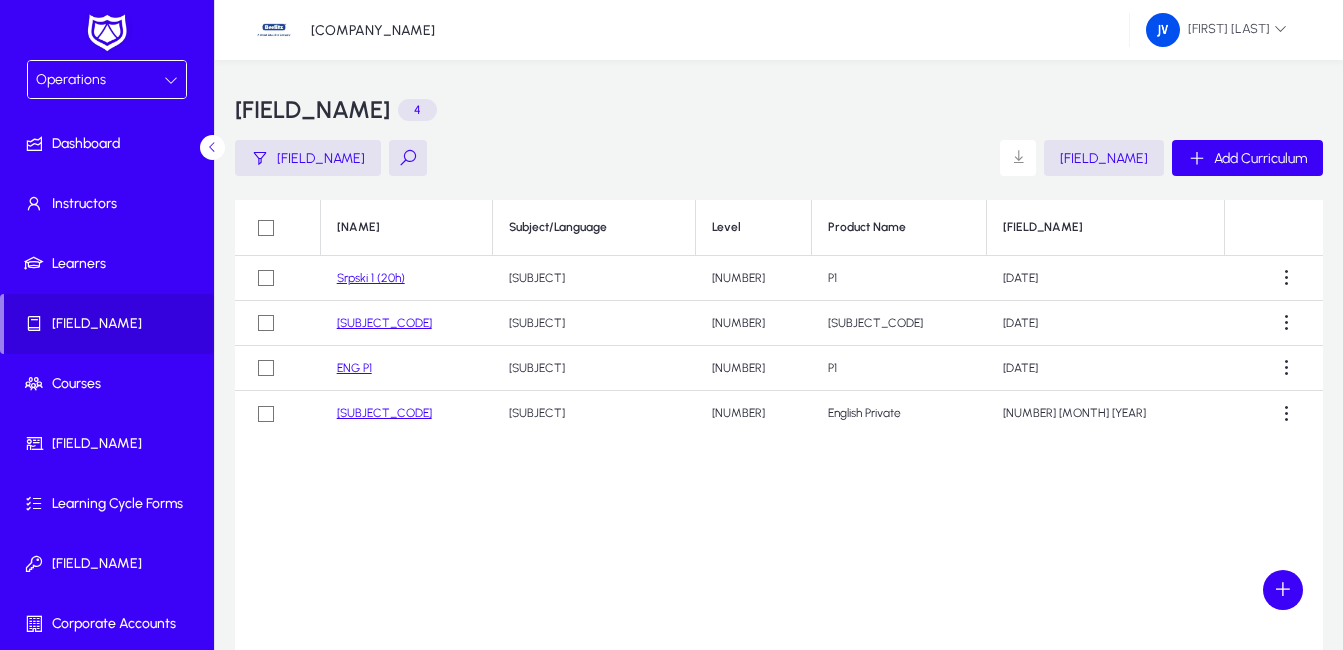 click on "Srpski 1 (20h)" 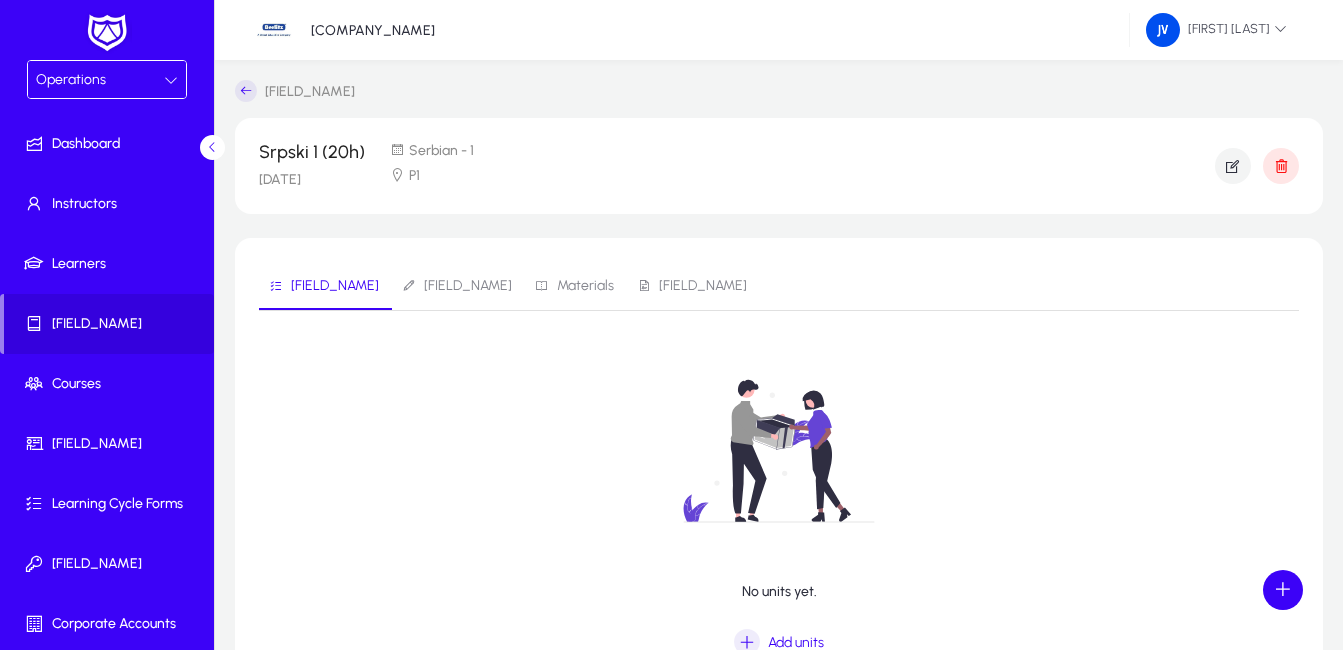 click on "[FIELD_NAME]" at bounding box center [335, 286] 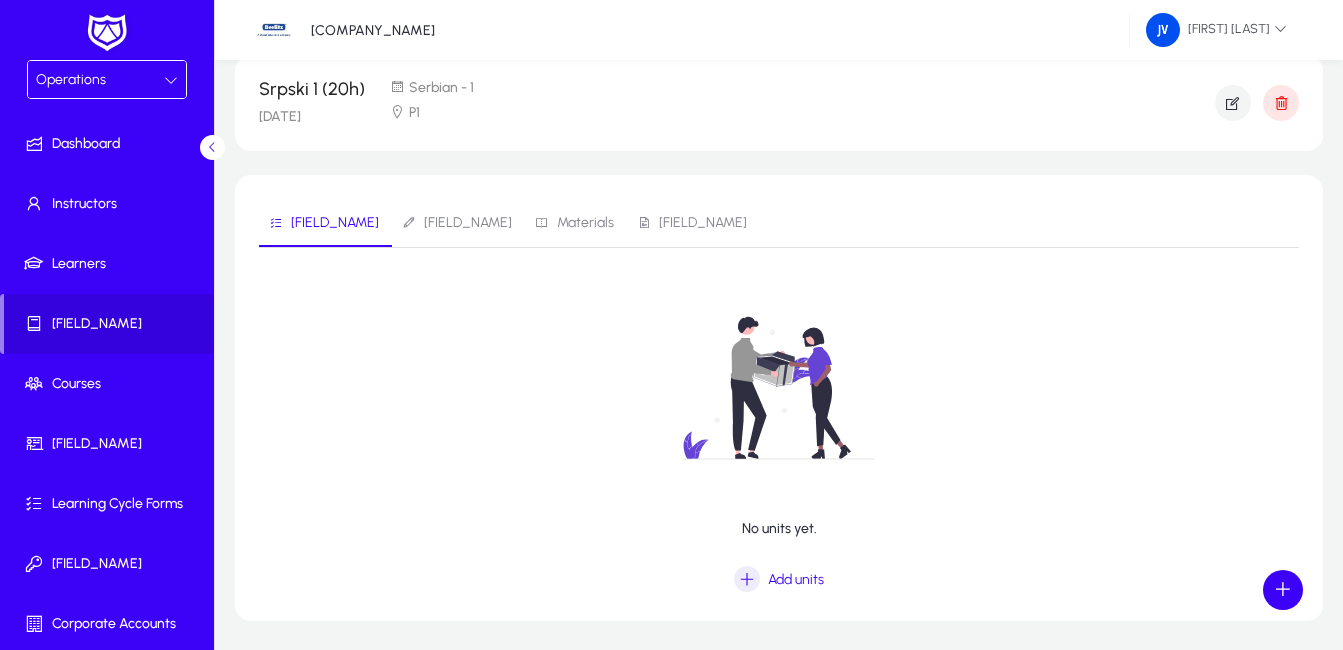 scroll, scrollTop: 0, scrollLeft: 0, axis: both 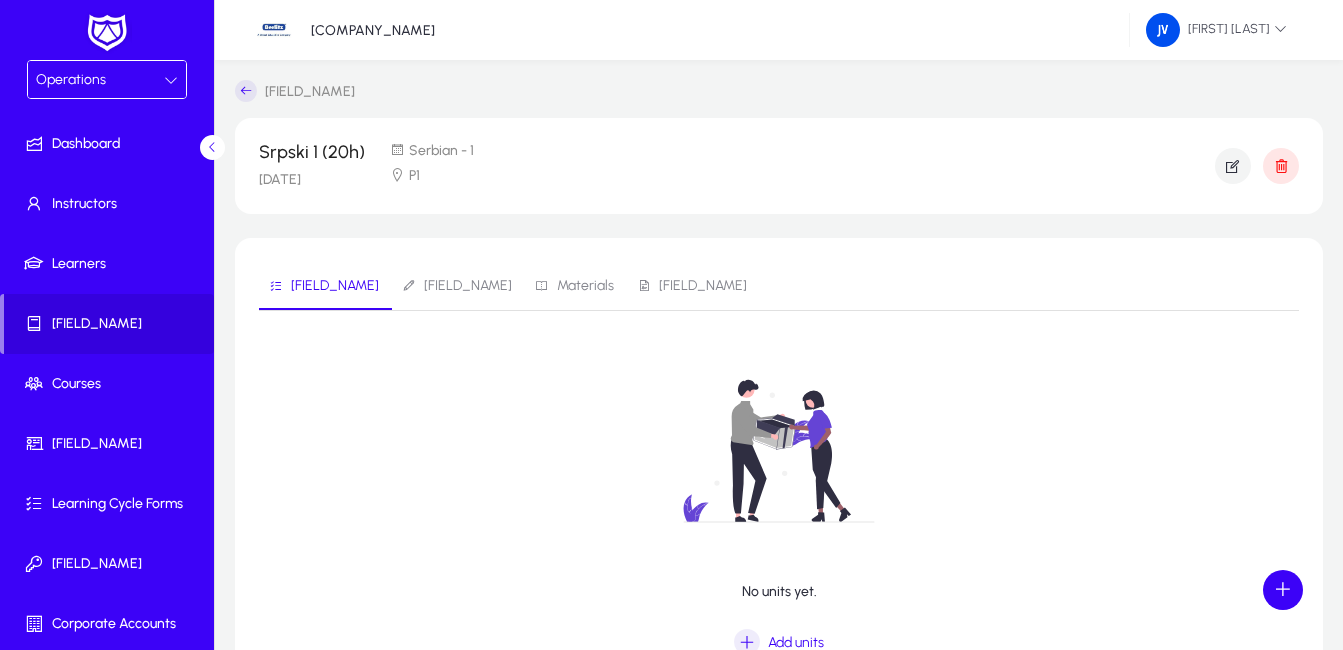 click on "[FIELD_NAME]" at bounding box center (468, 286) 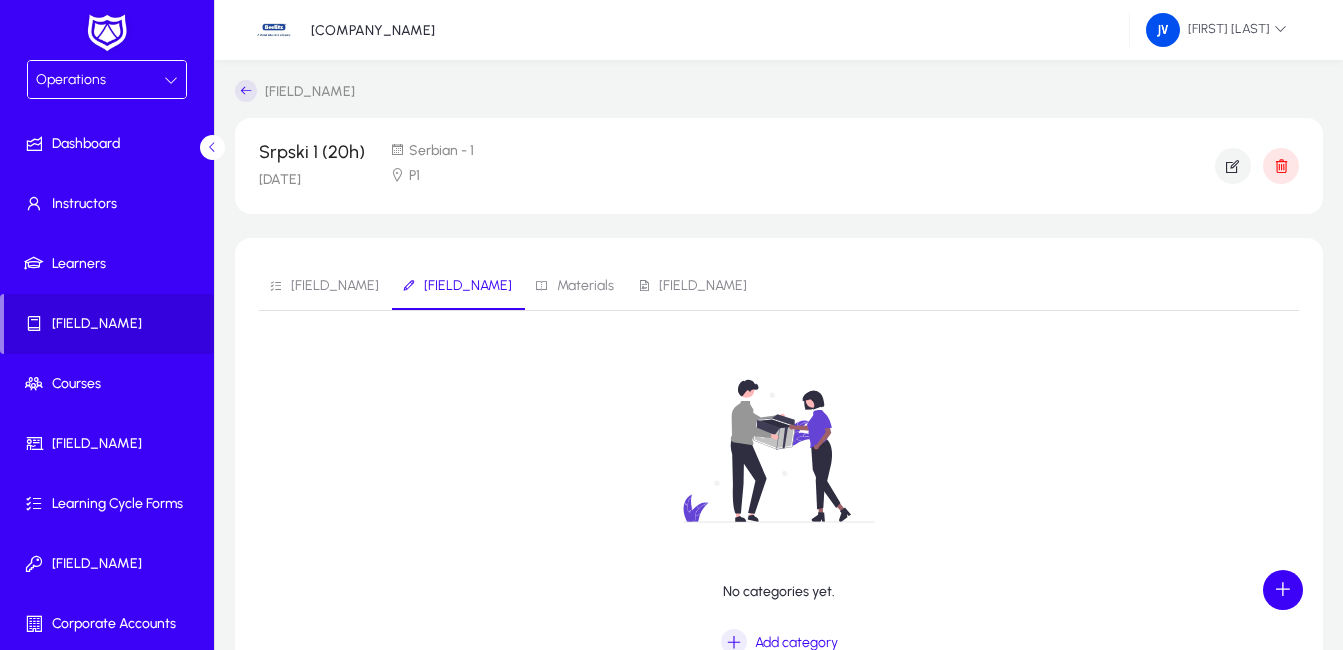 click on "Materials" at bounding box center (585, 286) 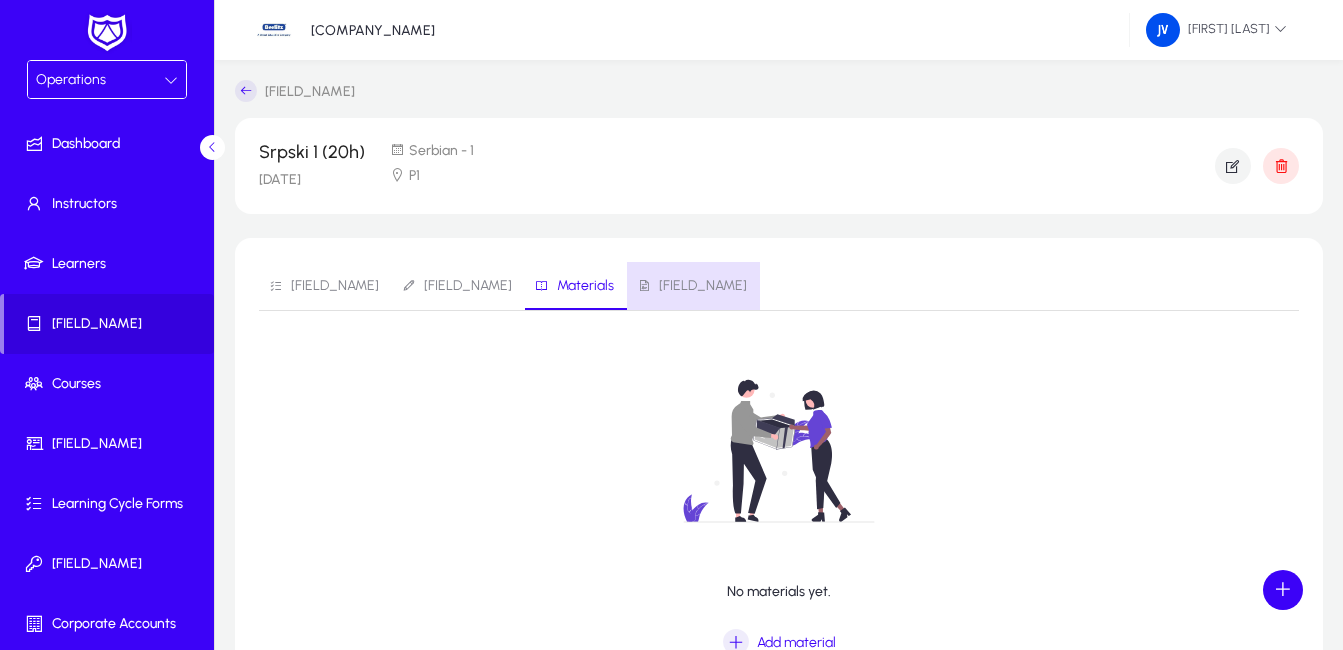 click on "[FIELD_NAME]" at bounding box center (703, 286) 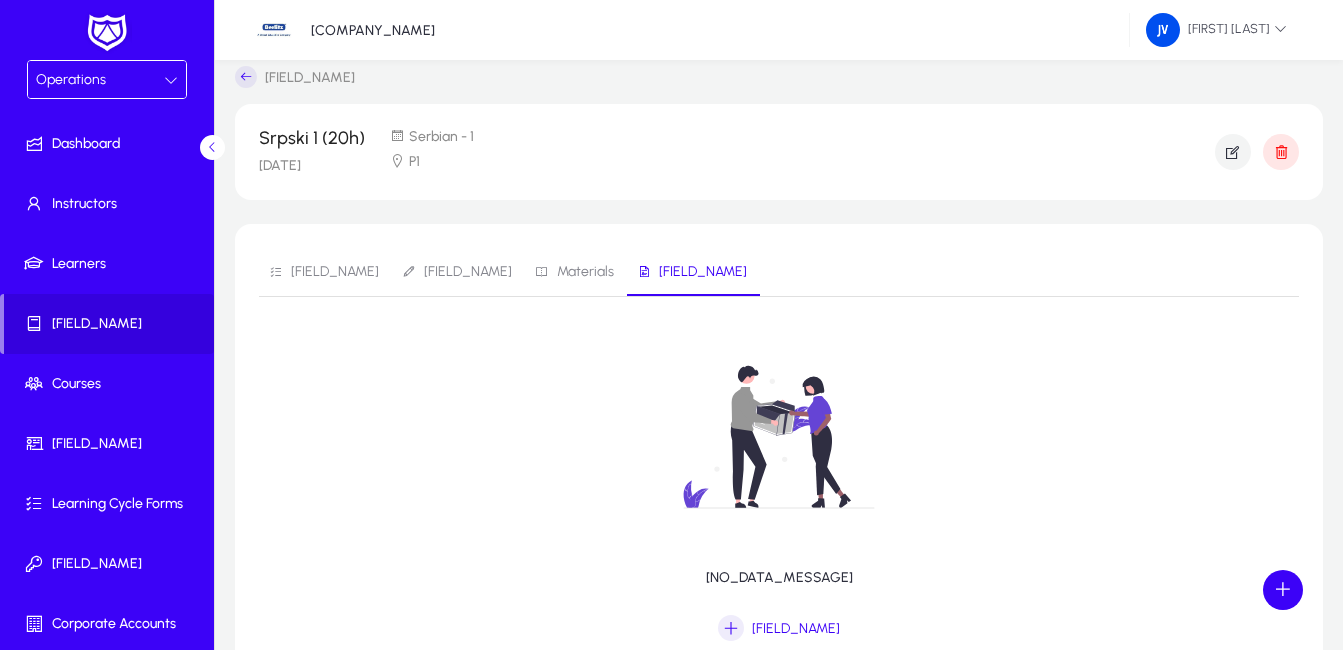 scroll, scrollTop: 134, scrollLeft: 0, axis: vertical 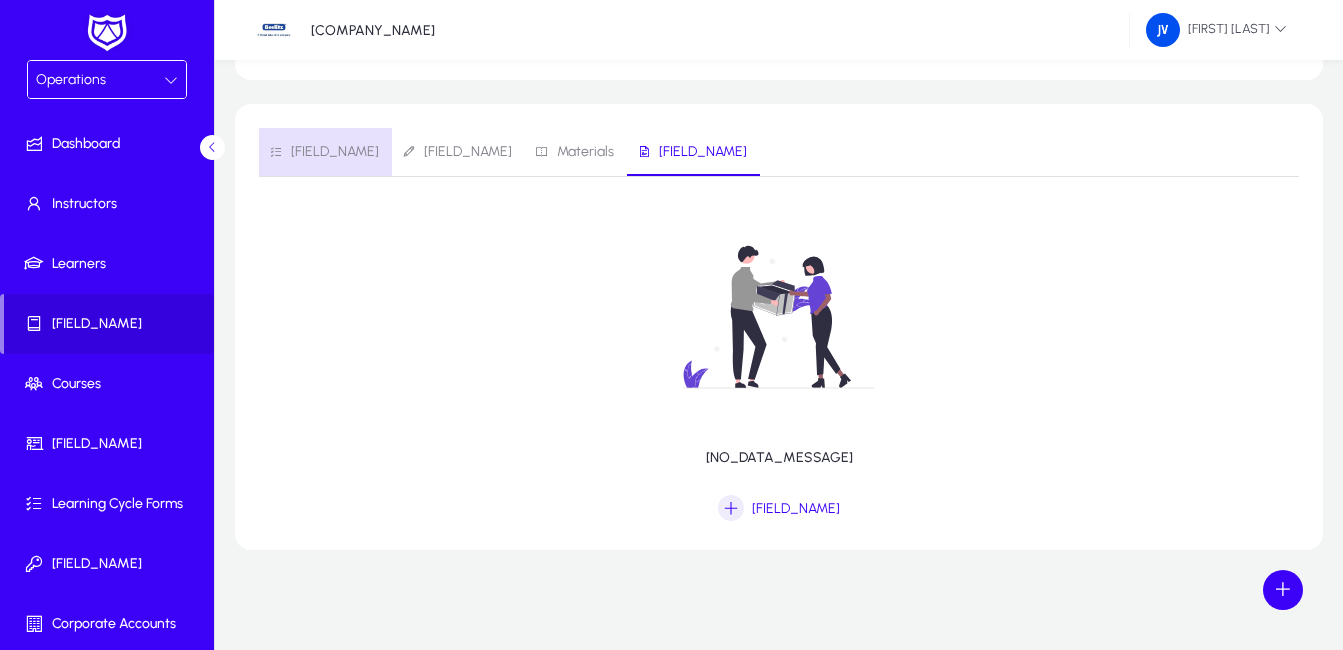 click on "[FIELD_NAME]" at bounding box center [324, 152] 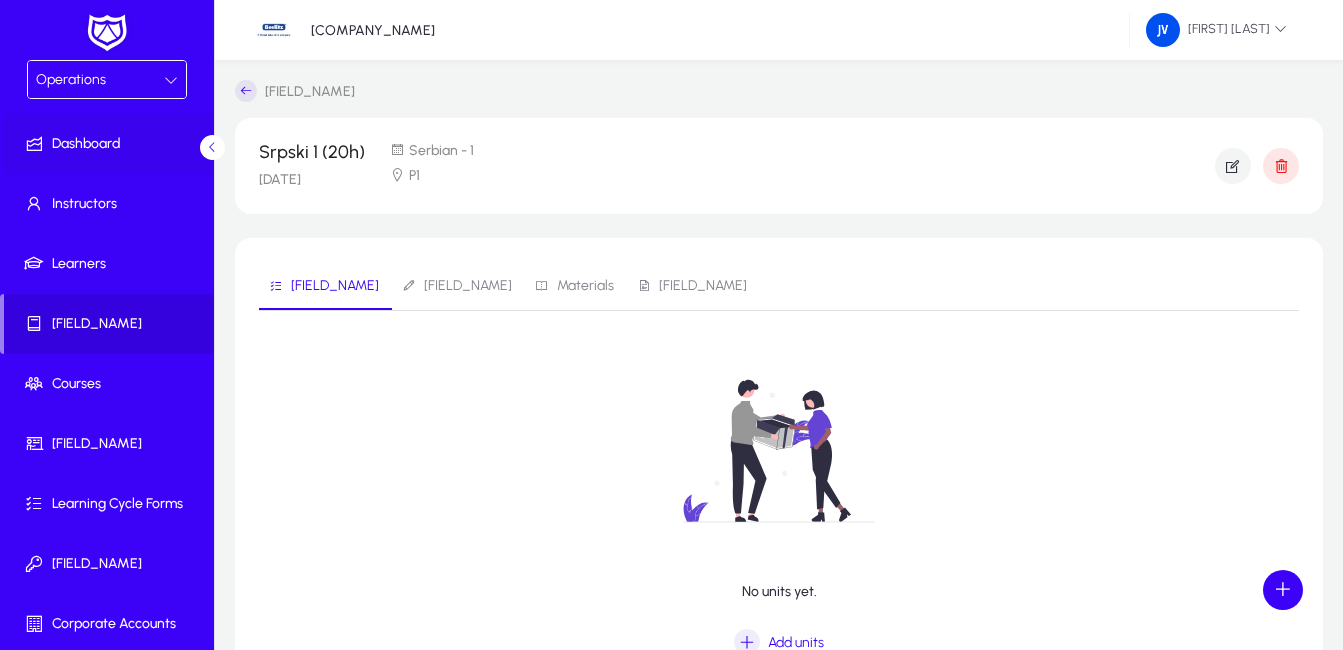 click on "Dashboard" 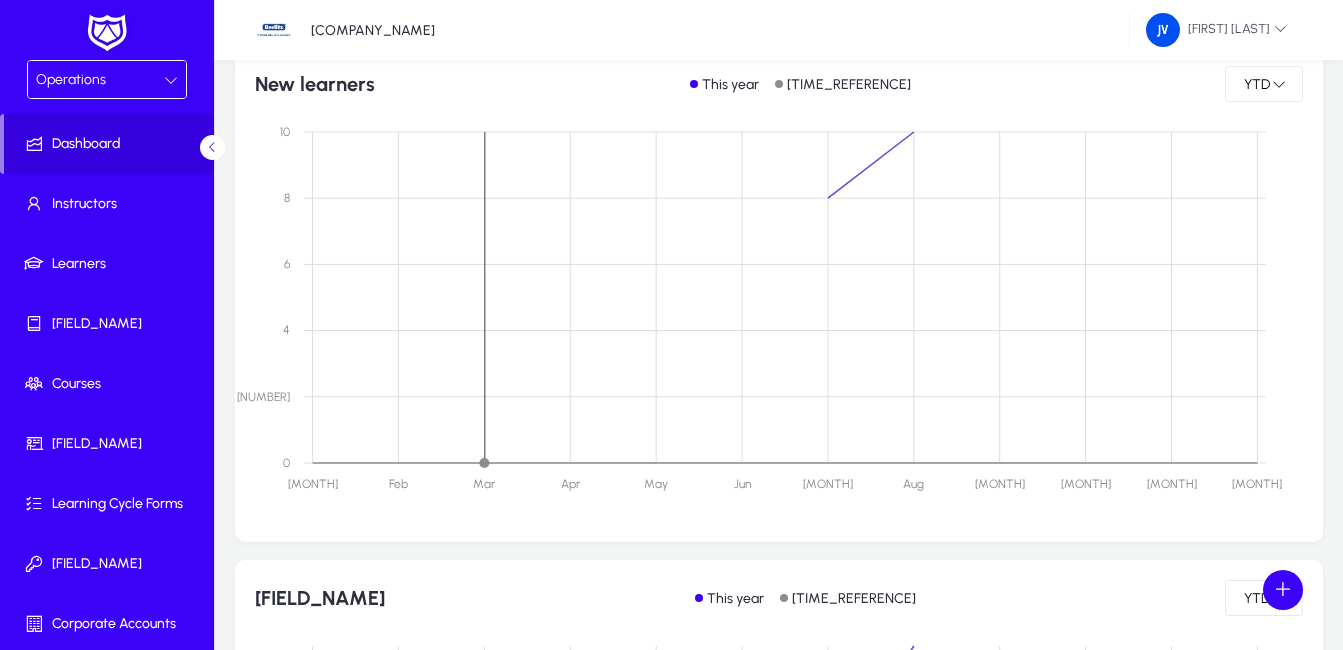 scroll, scrollTop: 300, scrollLeft: 0, axis: vertical 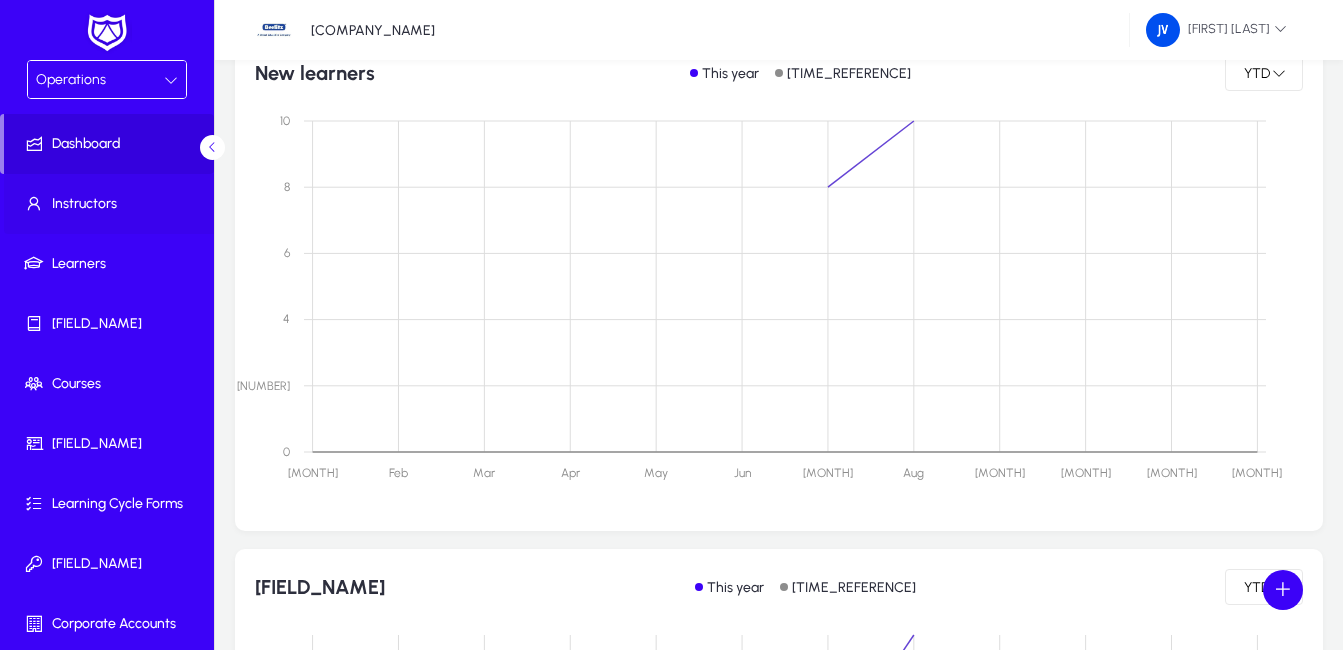 click on "Instructors" 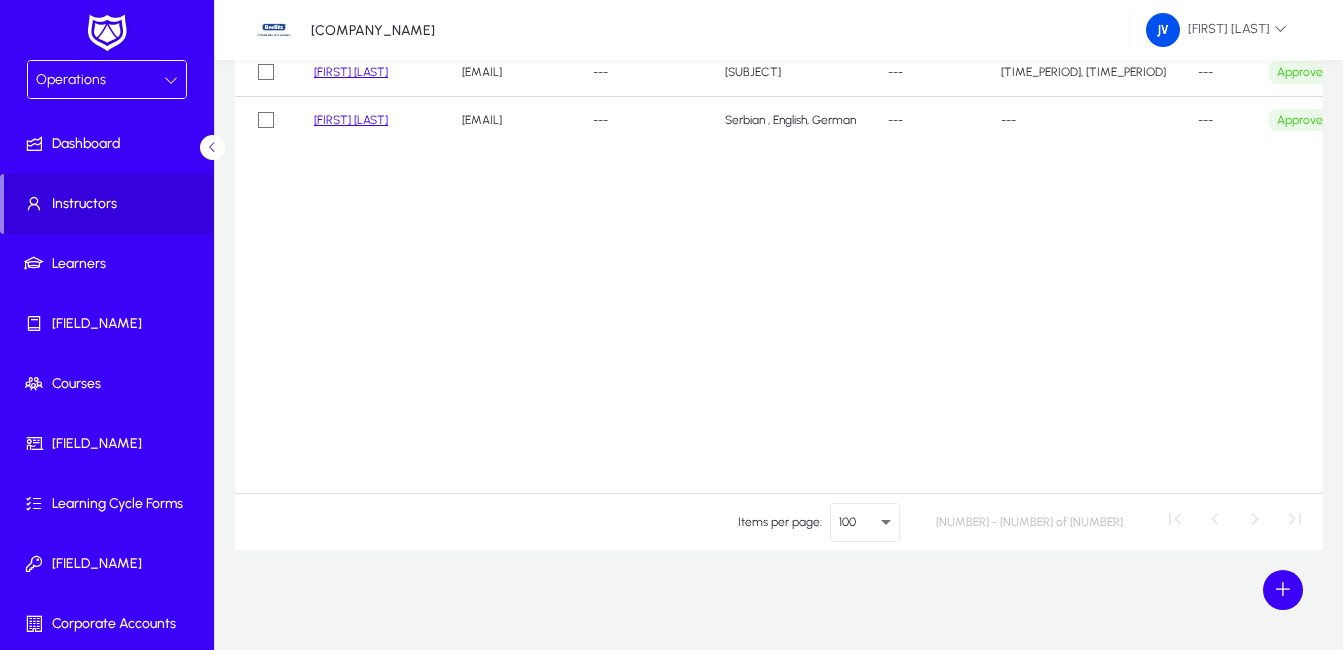 scroll, scrollTop: 0, scrollLeft: 0, axis: both 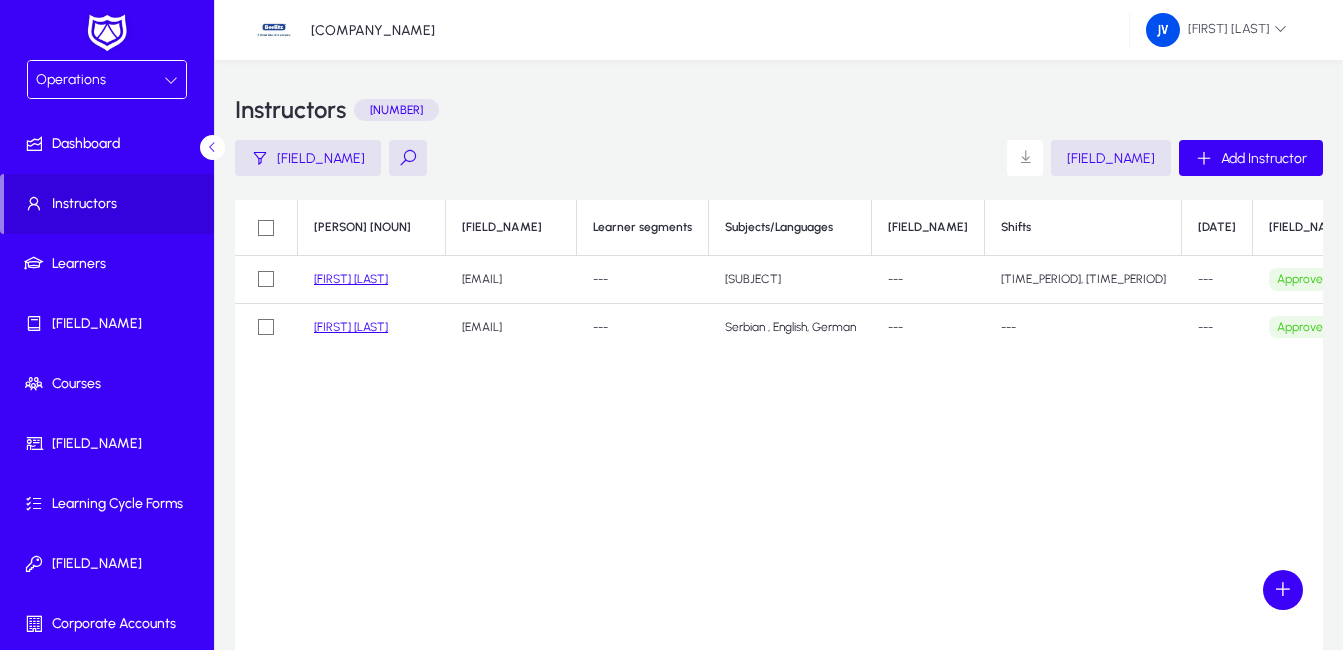 click on "[FIRST] [LAST]" 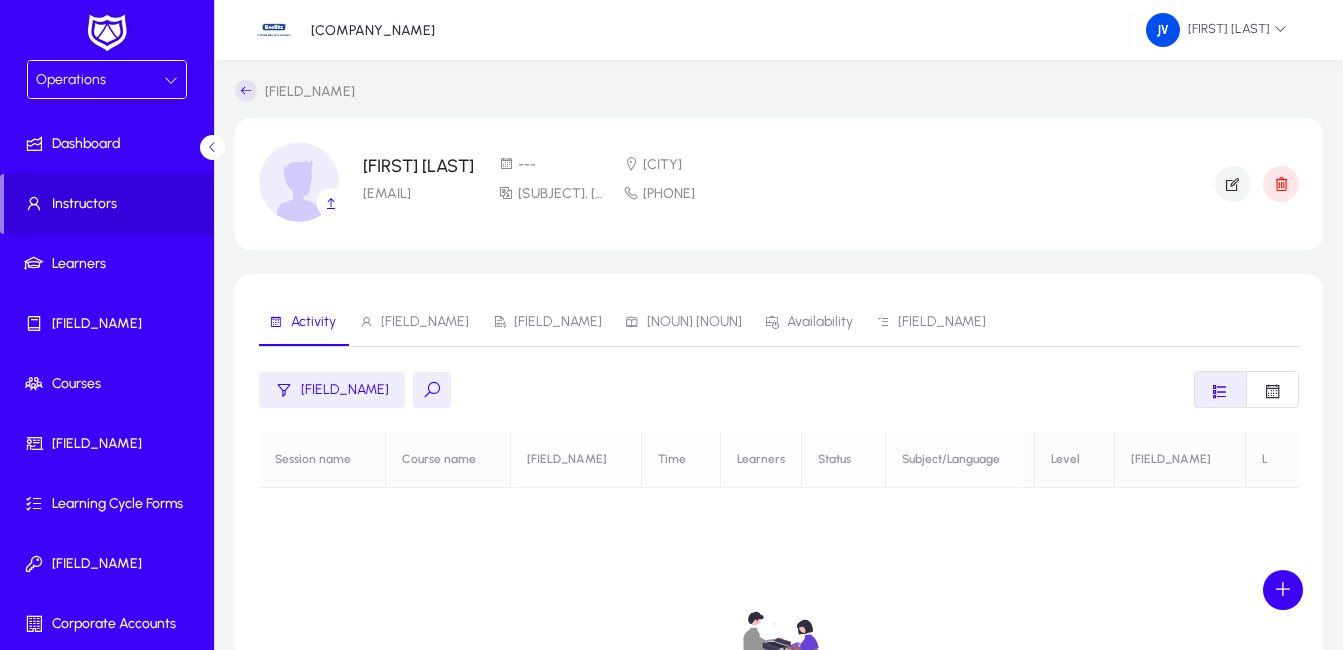 click on "[FIELD_NAME]" at bounding box center (425, 322) 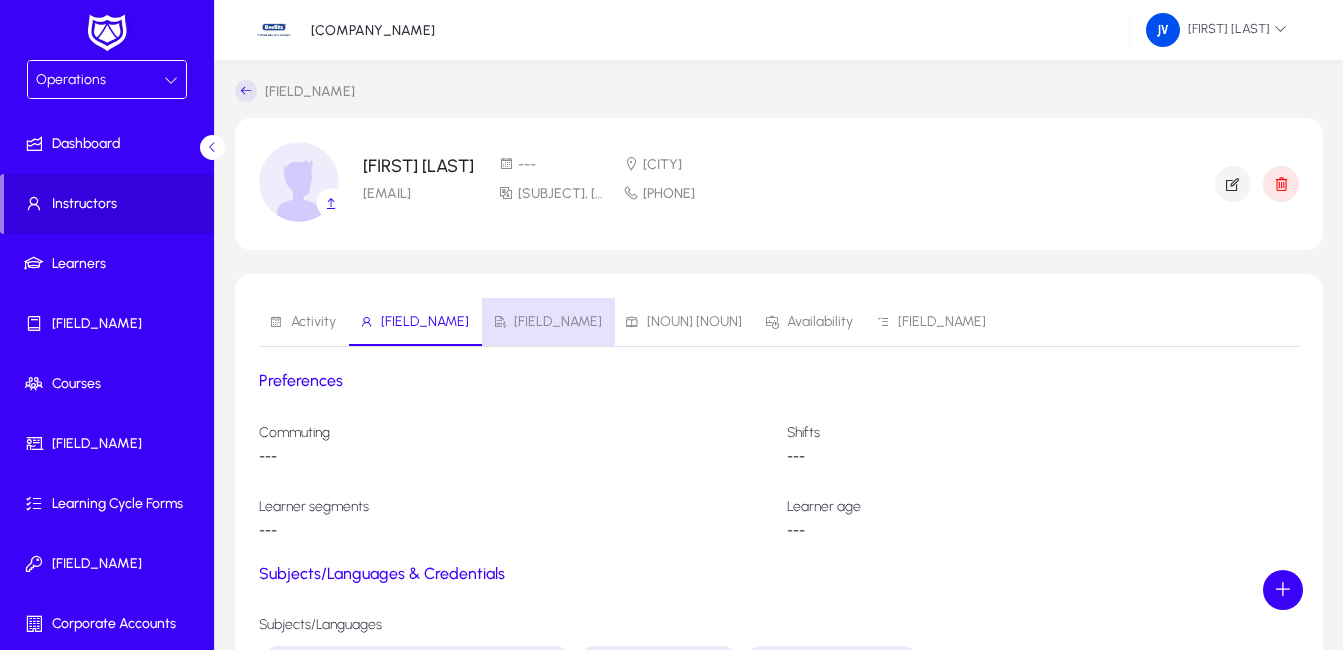 click on "[FIELD_NAME]" at bounding box center [558, 322] 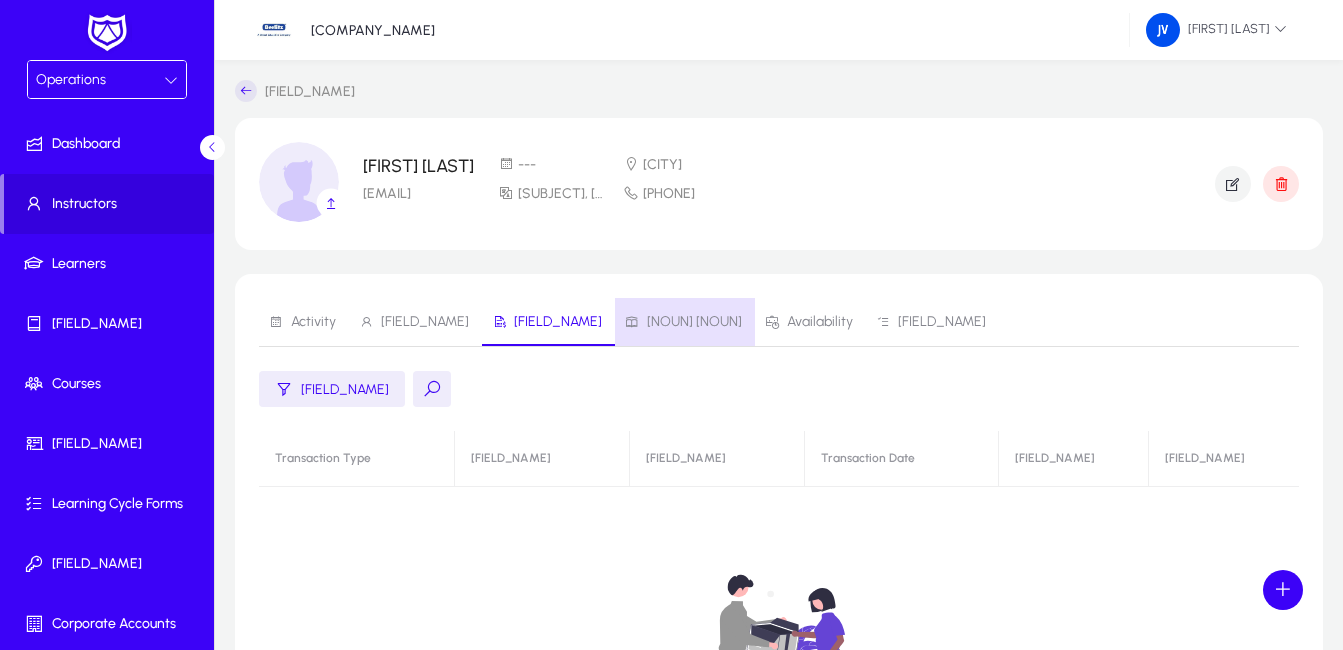 click on "[NOUN] [NOUN]" at bounding box center (694, 322) 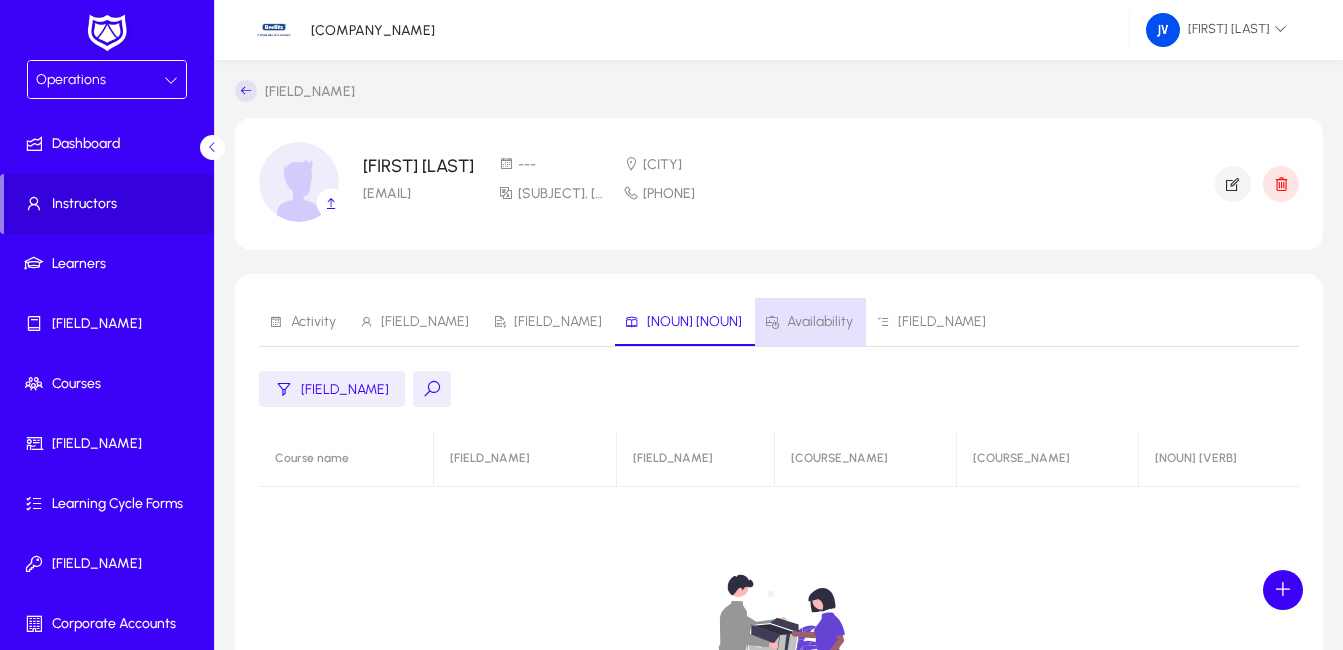 click on "Availability" at bounding box center [820, 322] 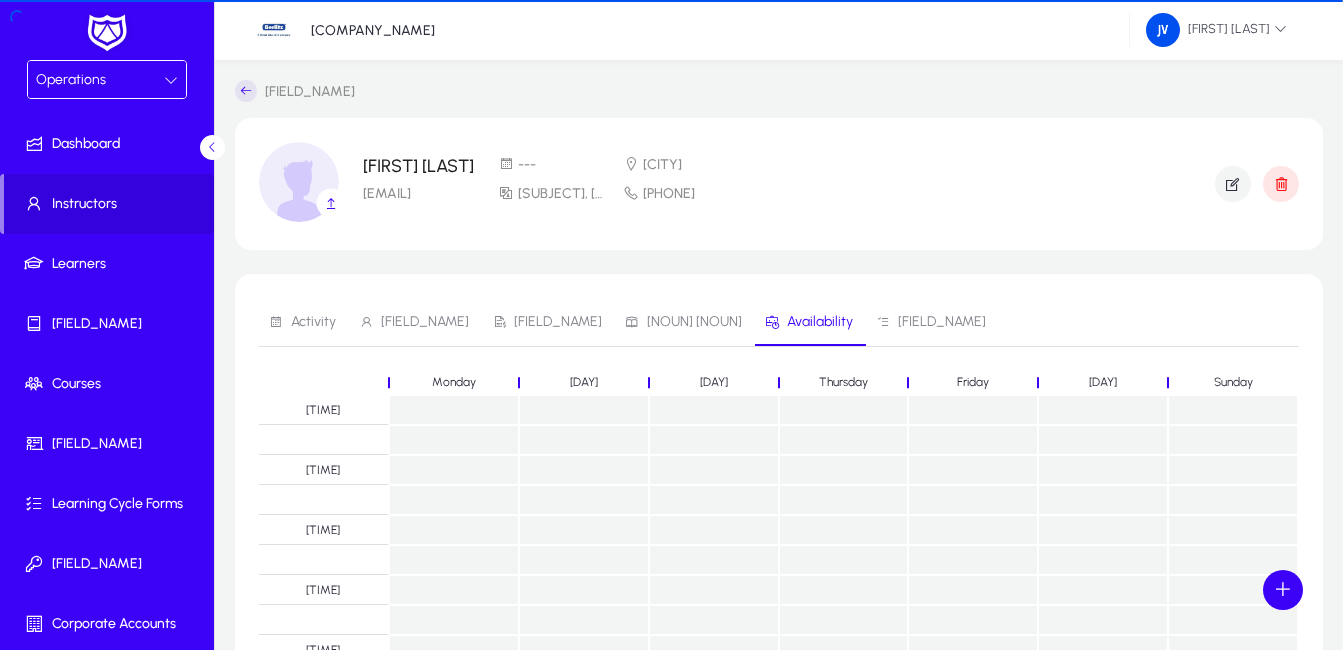 scroll, scrollTop: 102, scrollLeft: 0, axis: vertical 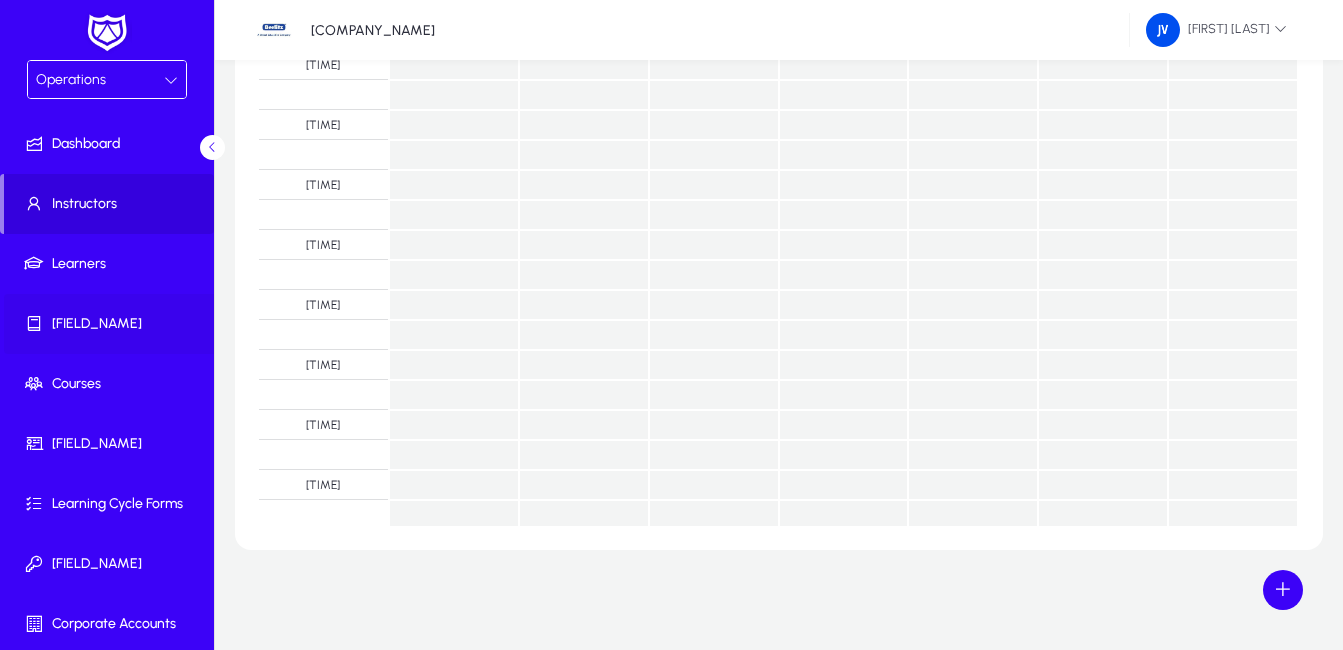 click on "[FIELD_NAME]" 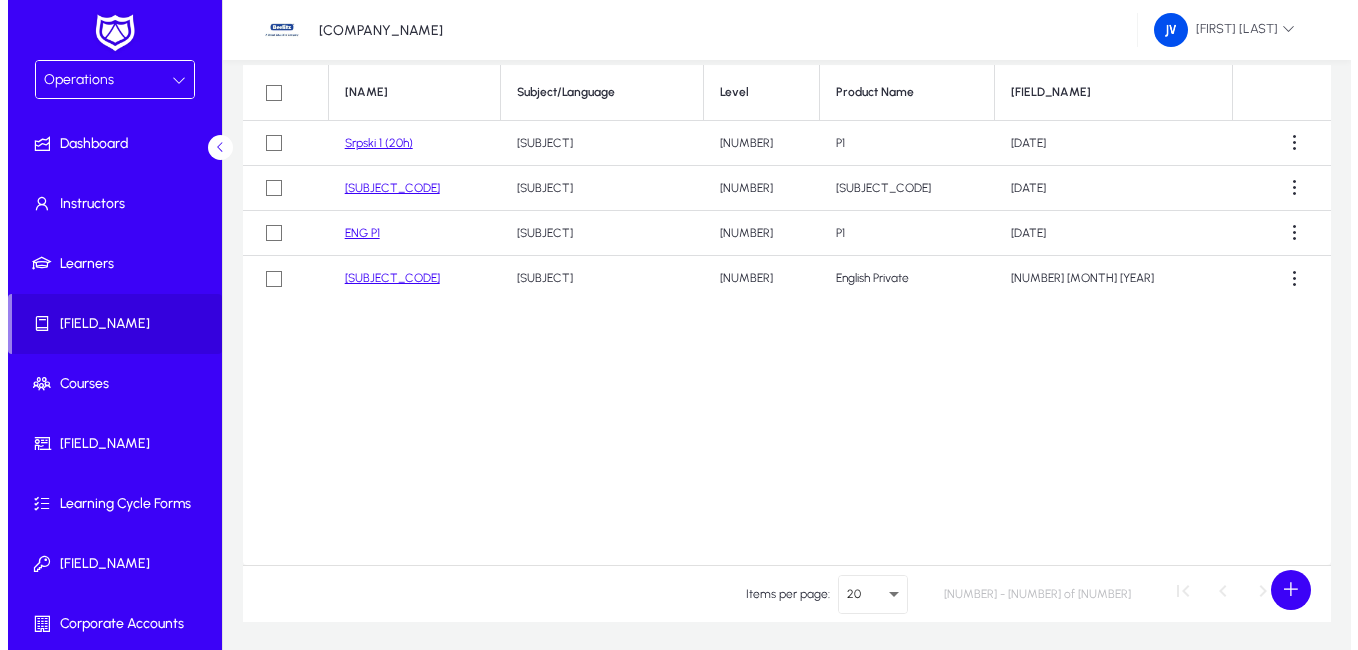 scroll, scrollTop: 0, scrollLeft: 0, axis: both 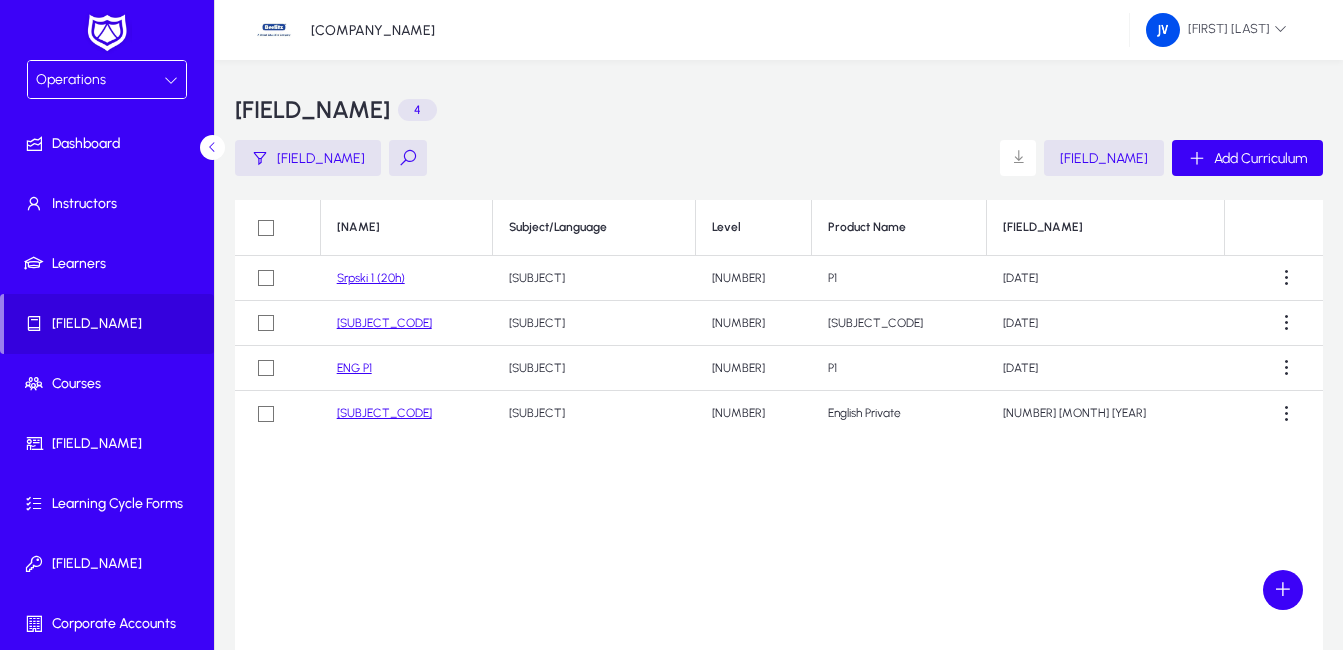 click on "4" 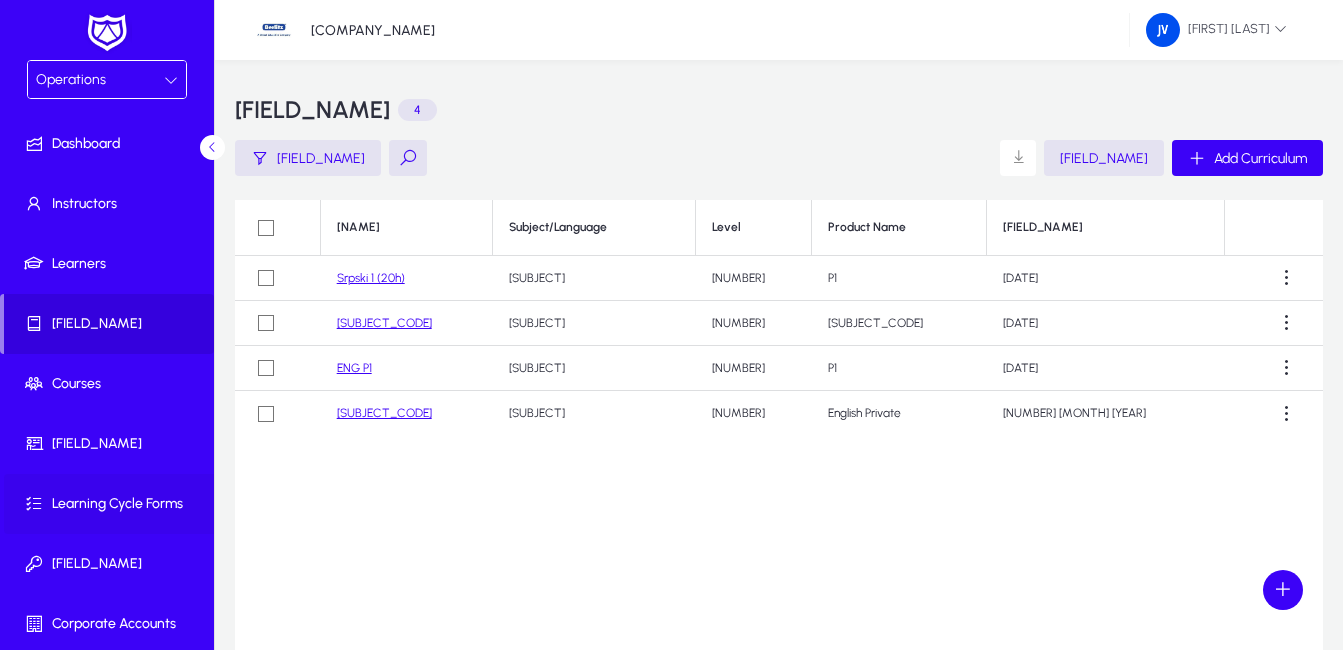 click on "Learning Cycle Forms" 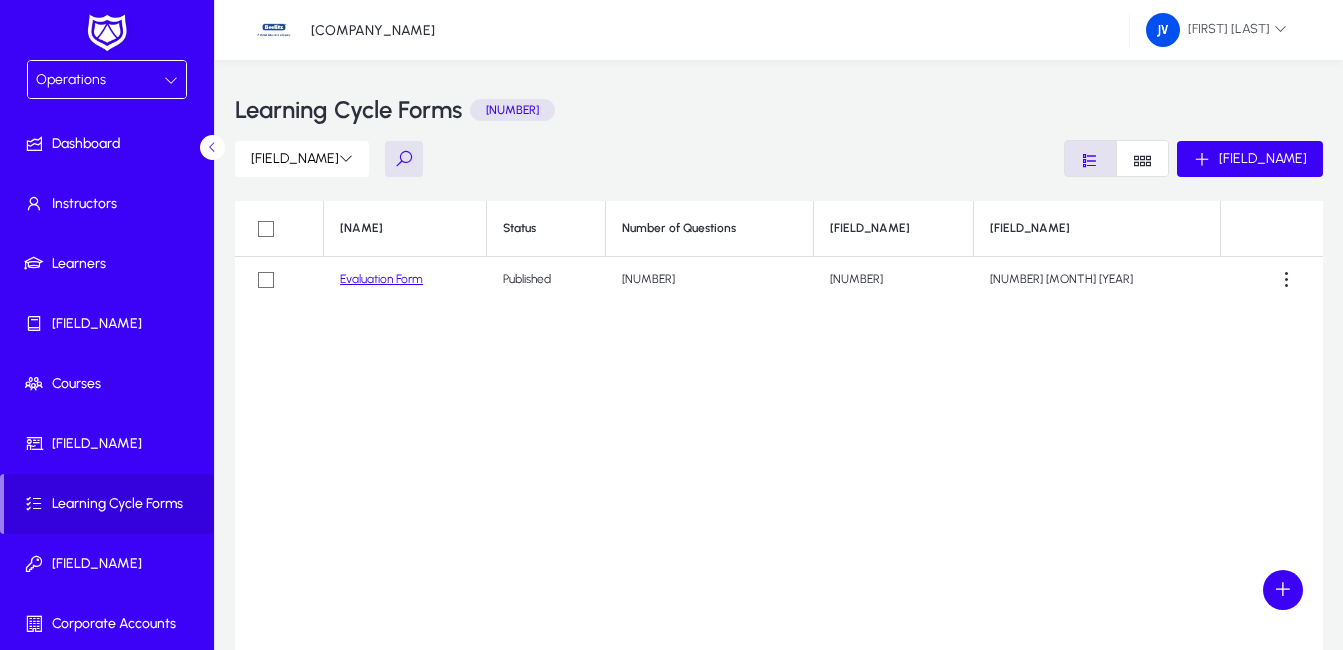 click on "Evaluation Form" 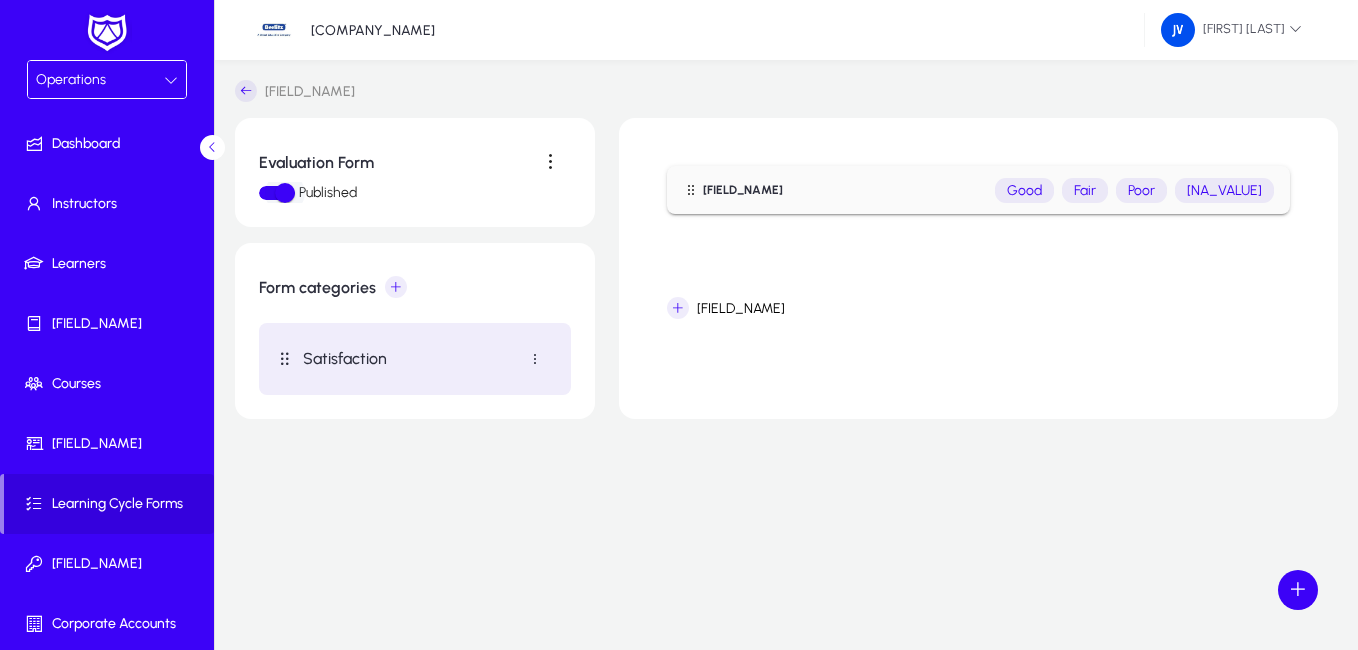 click at bounding box center (285, 193) 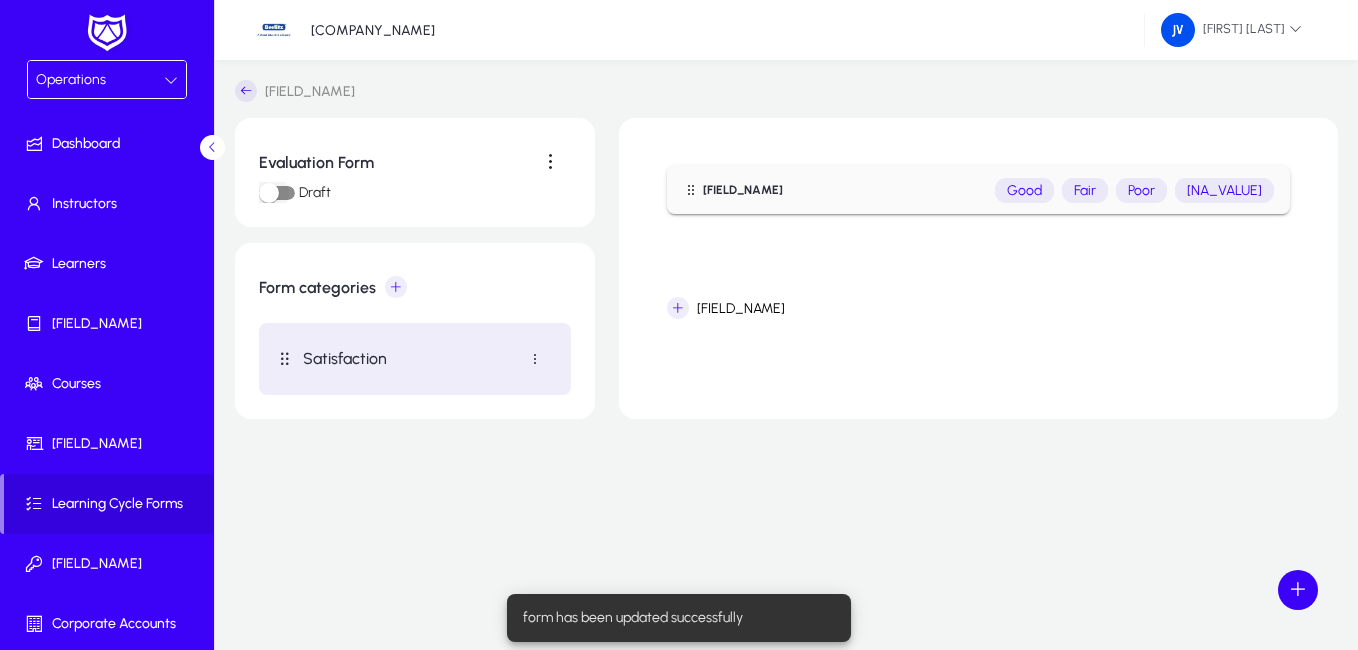 click at bounding box center (269, 193) 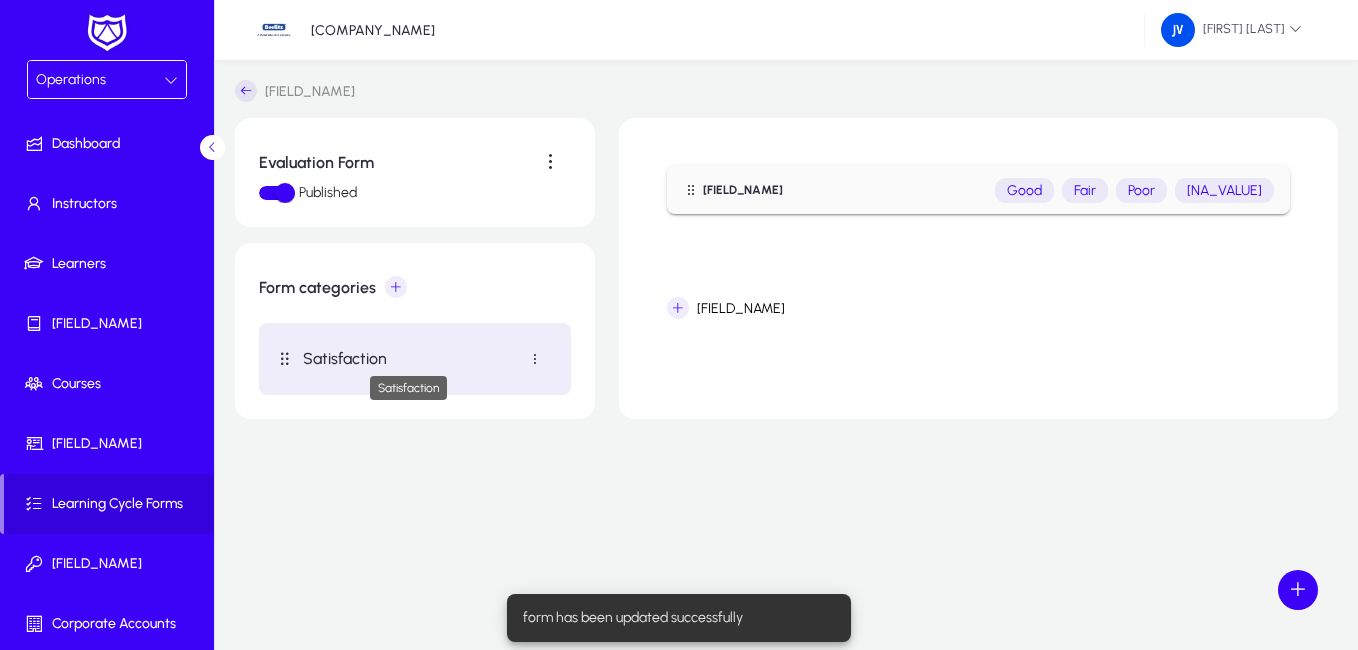 click on "Satisfaction" at bounding box center (409, 358) 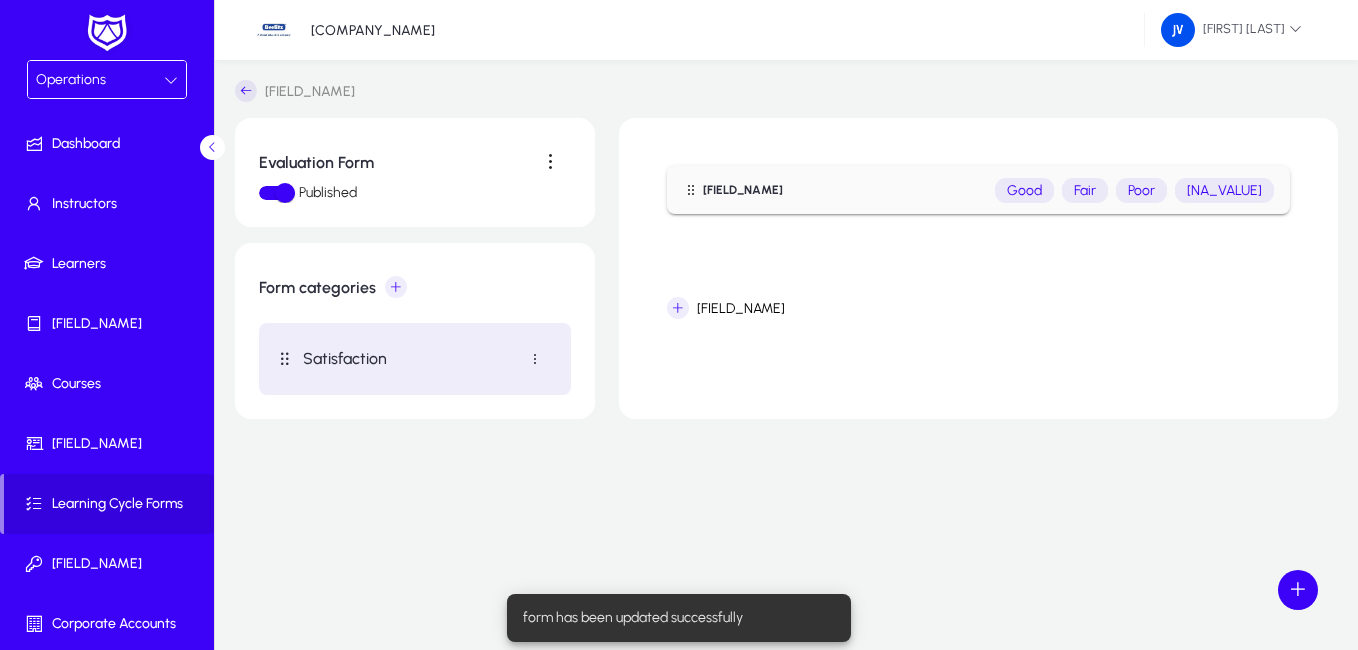 click on "Satisfaction" at bounding box center (409, 358) 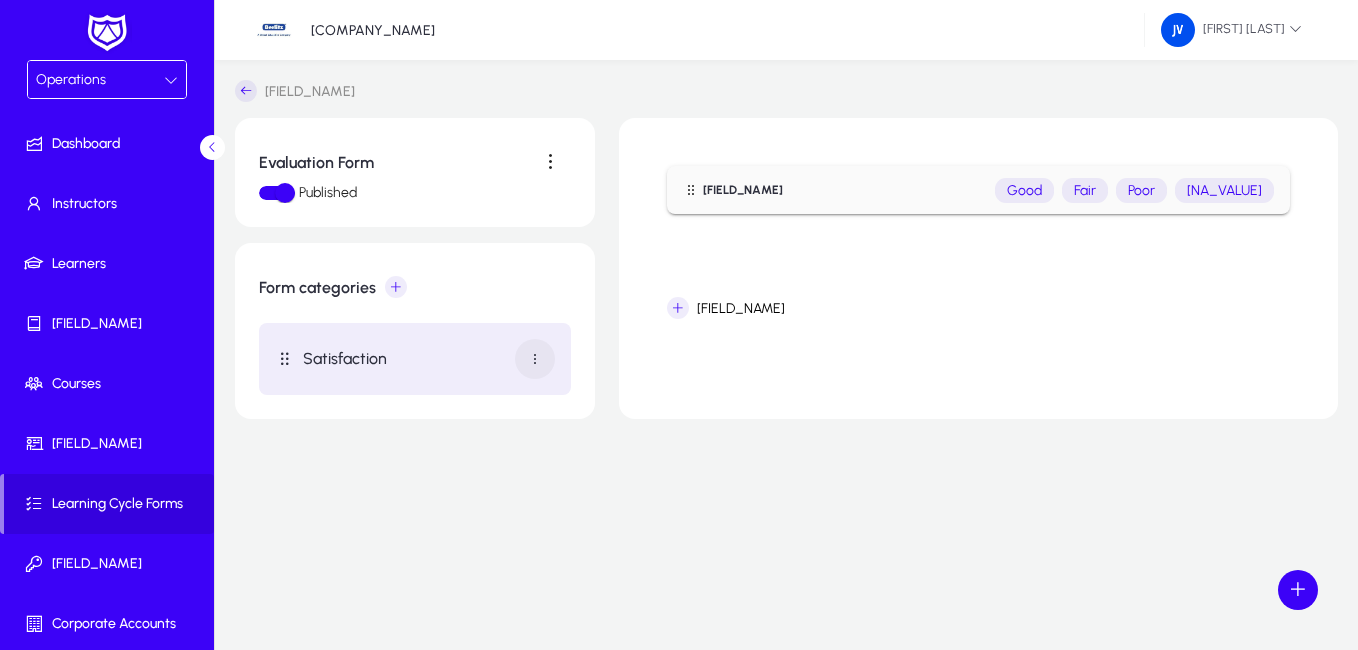 click at bounding box center (535, 359) 